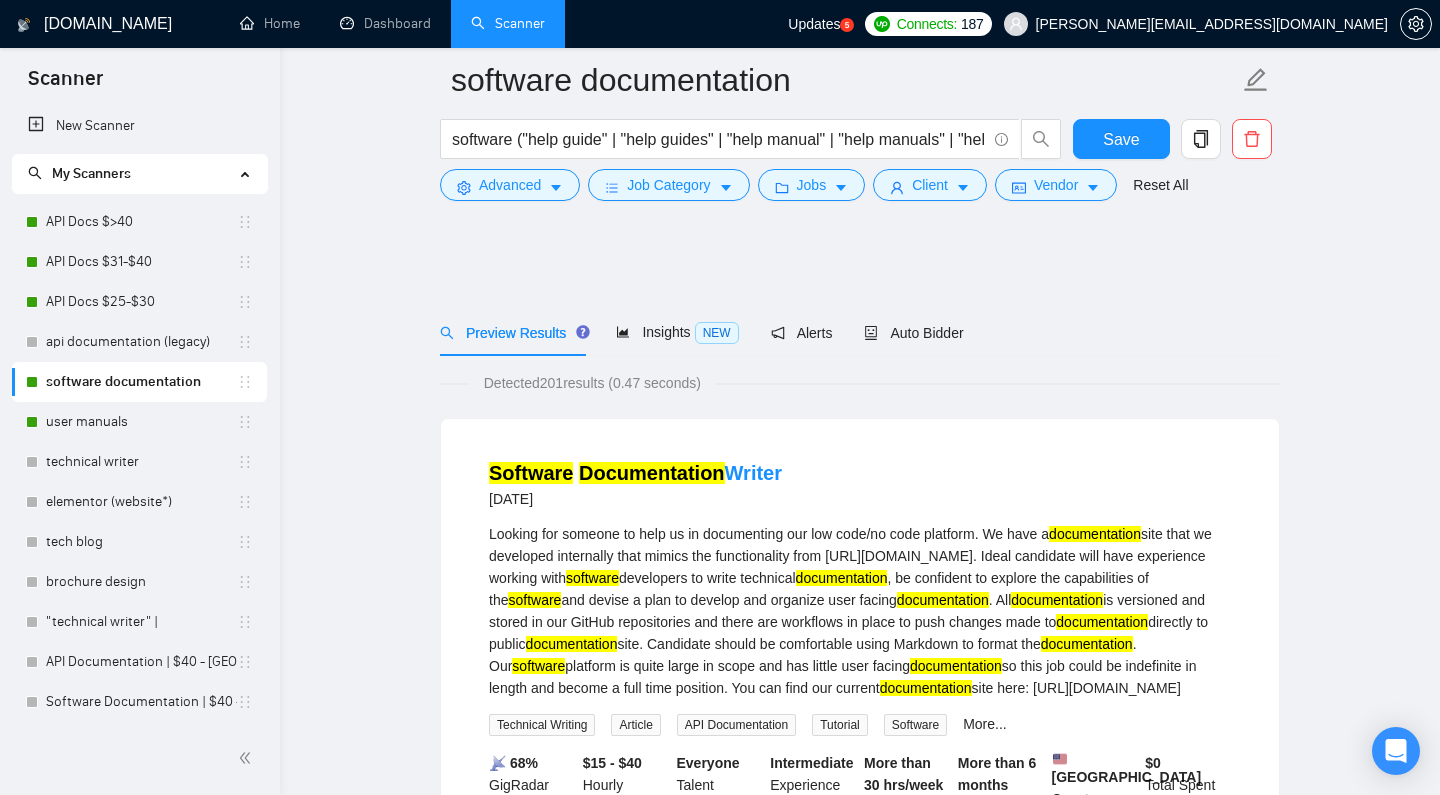 scroll, scrollTop: 132, scrollLeft: 0, axis: vertical 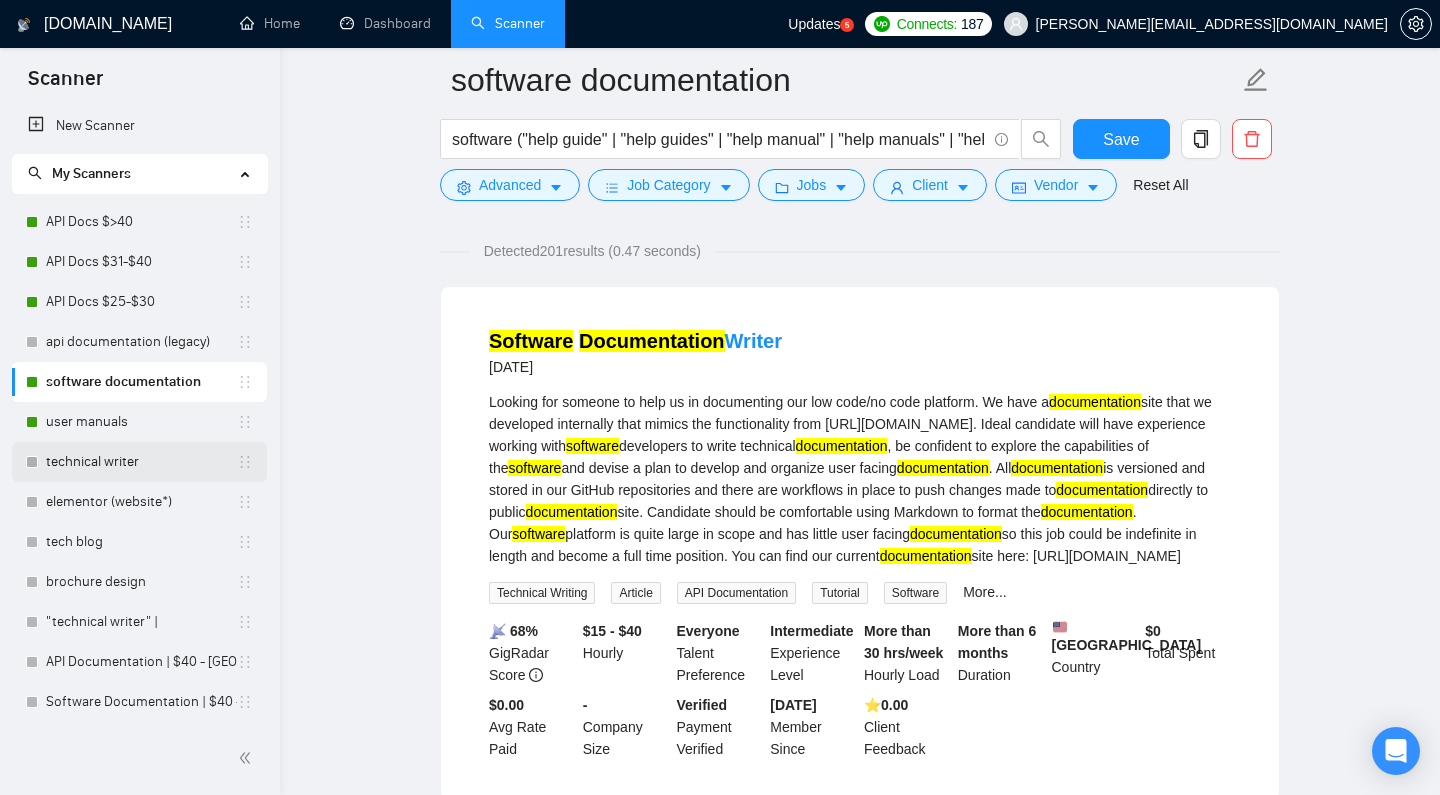 click on "technical writer" at bounding box center (141, 462) 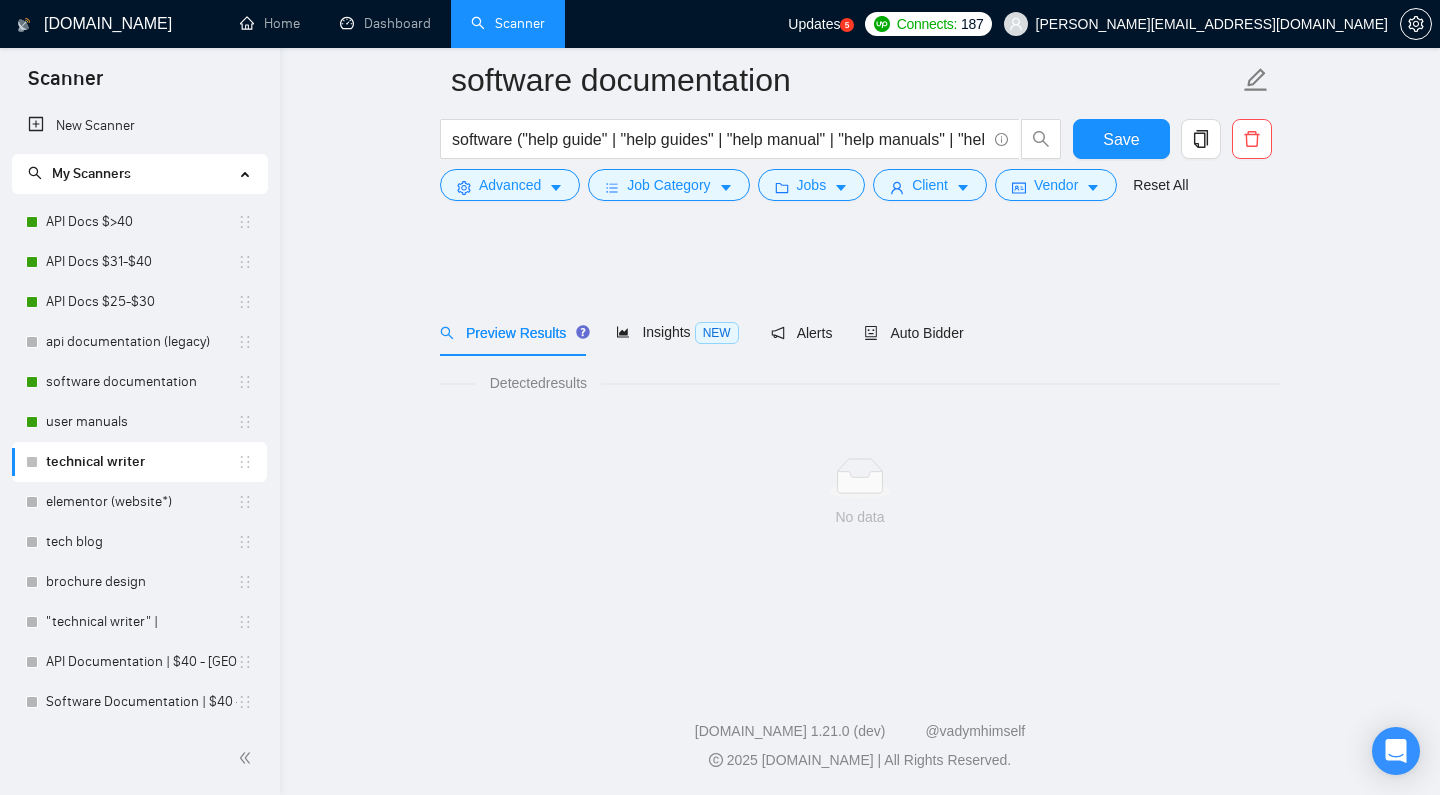 scroll, scrollTop: 0, scrollLeft: 0, axis: both 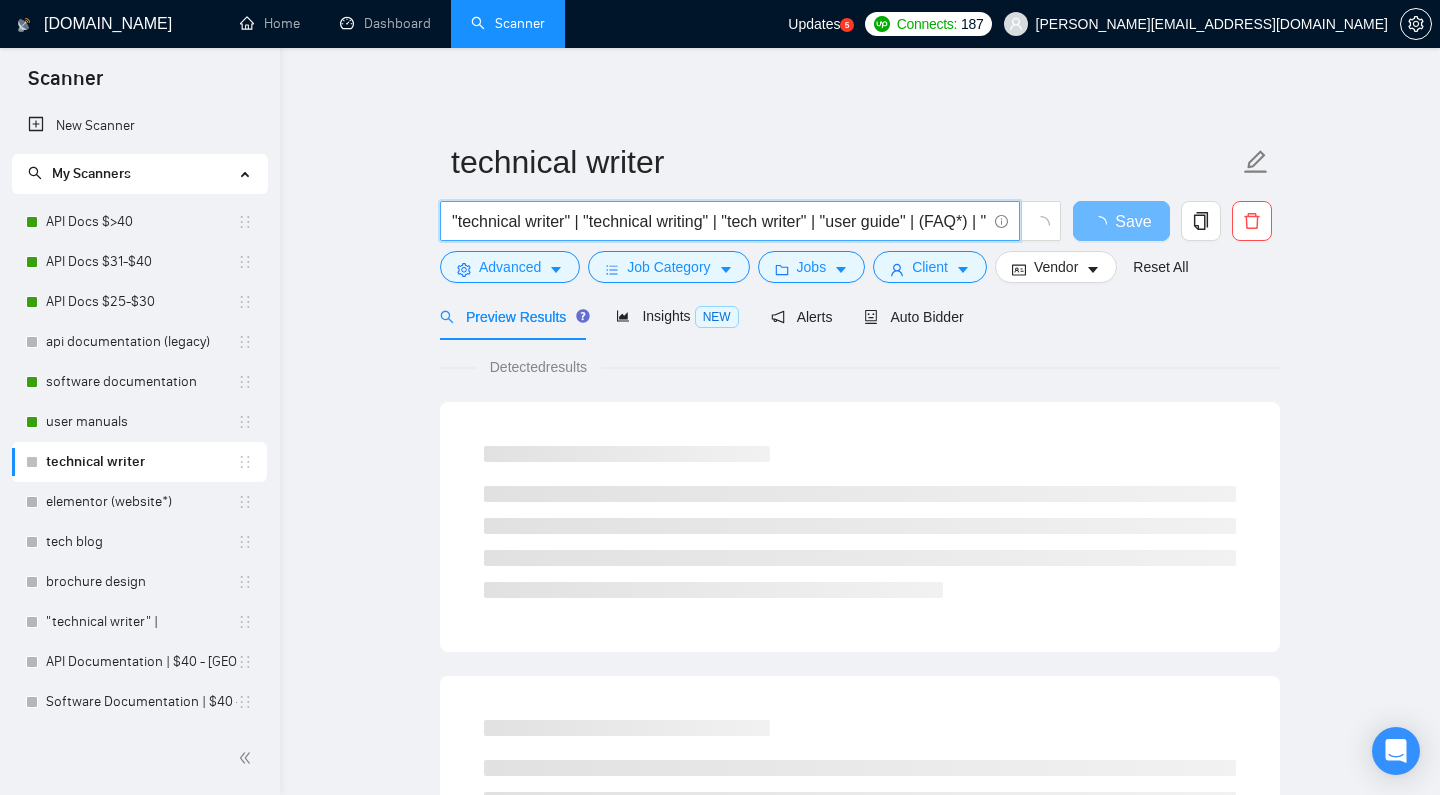 click on ""technical writer" | "technical writing" | "tech writer" | "user guide" | (FAQ*) | "Frequently Asked Questions" | "System Requirements Specification" | "Software Requirements Specification" | "kb" | "knowledge base" | "help center" | "help articles"" at bounding box center [719, 221] 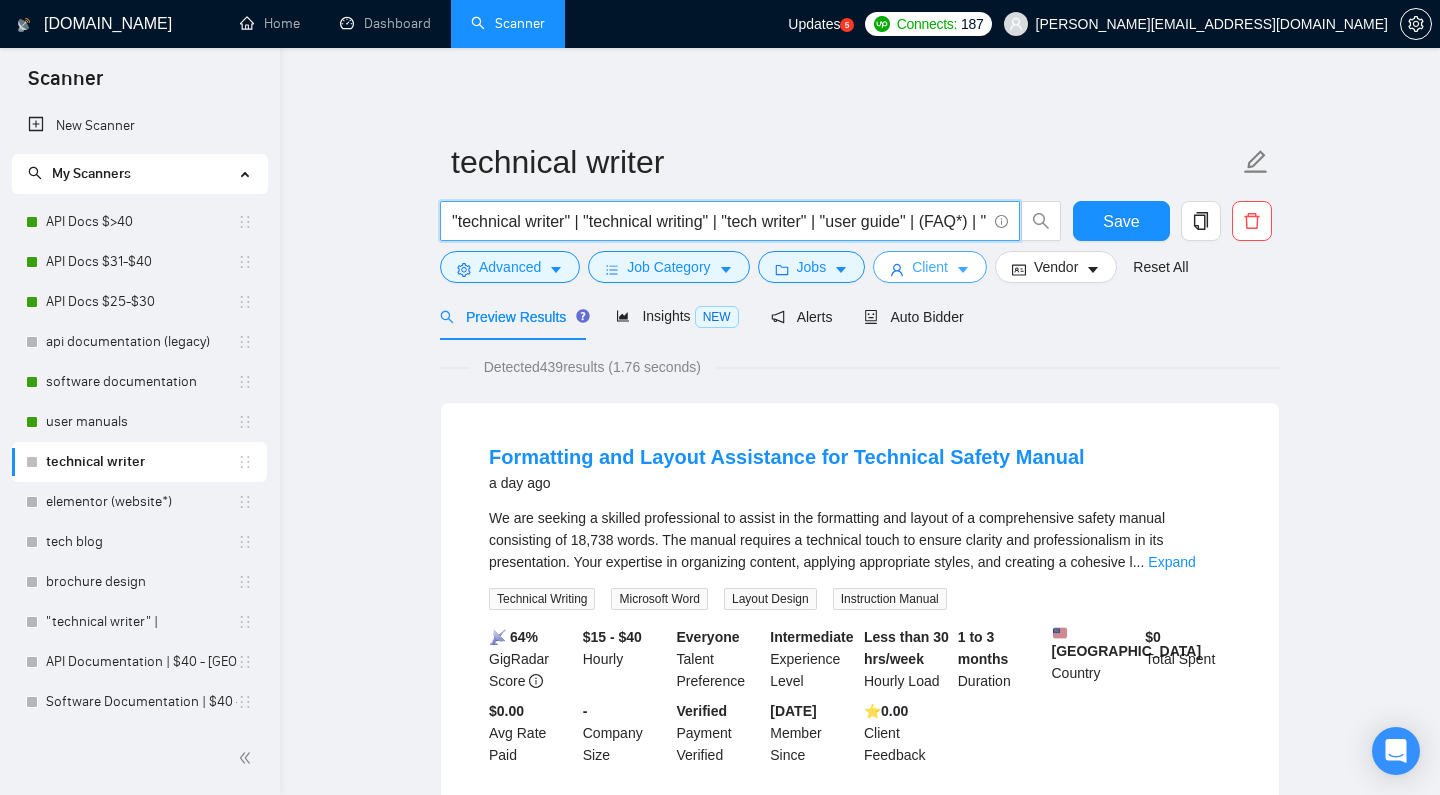 click on "Client" at bounding box center [930, 267] 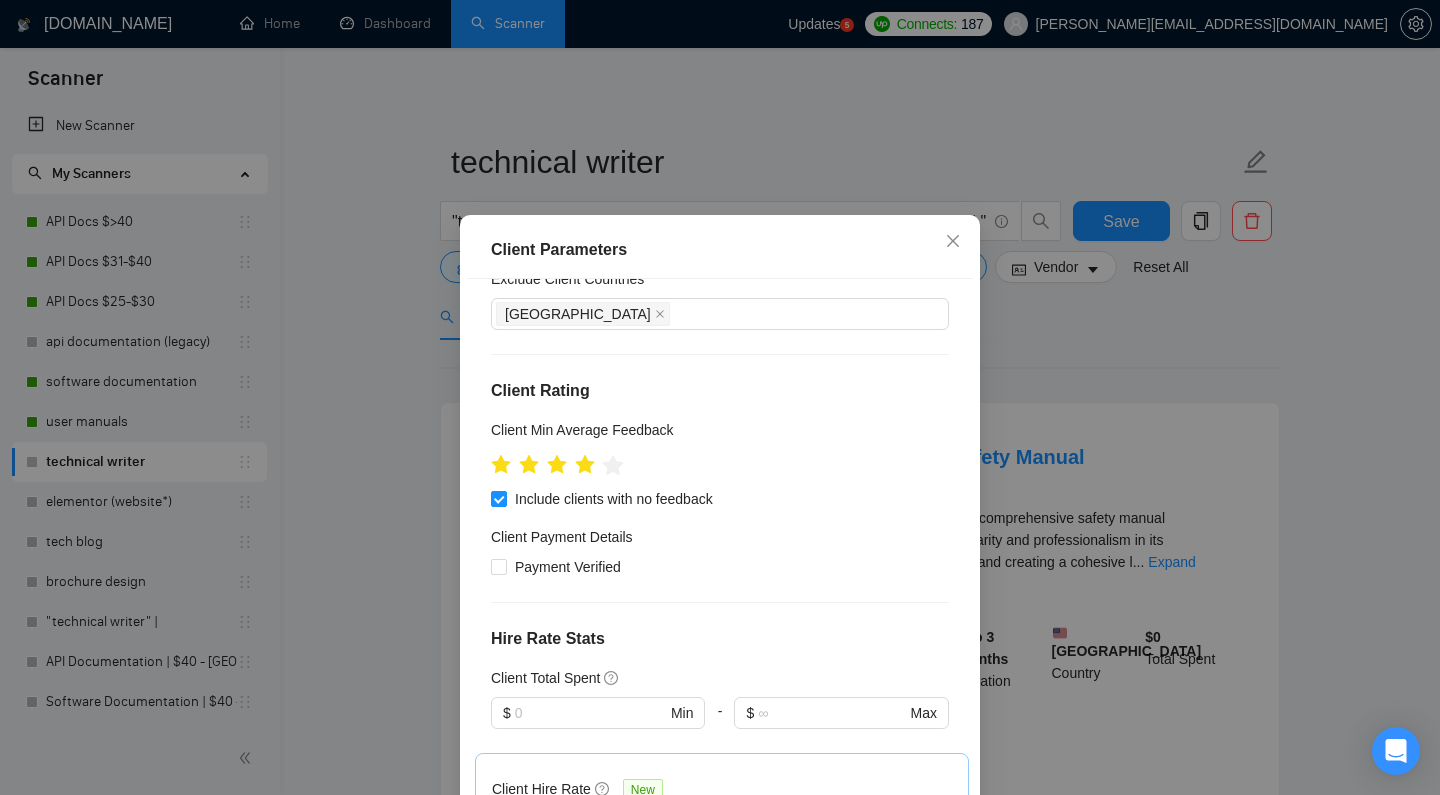 scroll, scrollTop: 153, scrollLeft: 0, axis: vertical 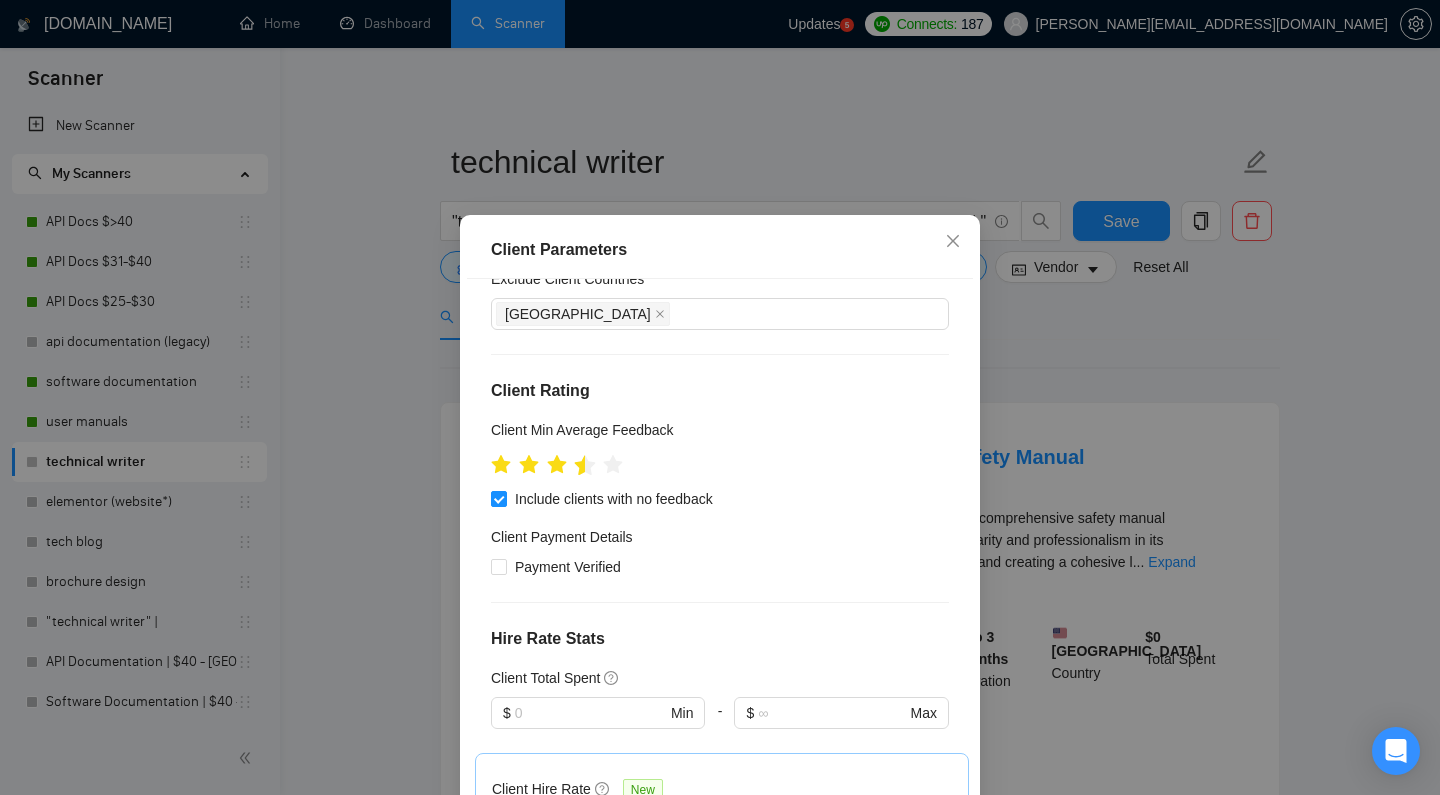 click 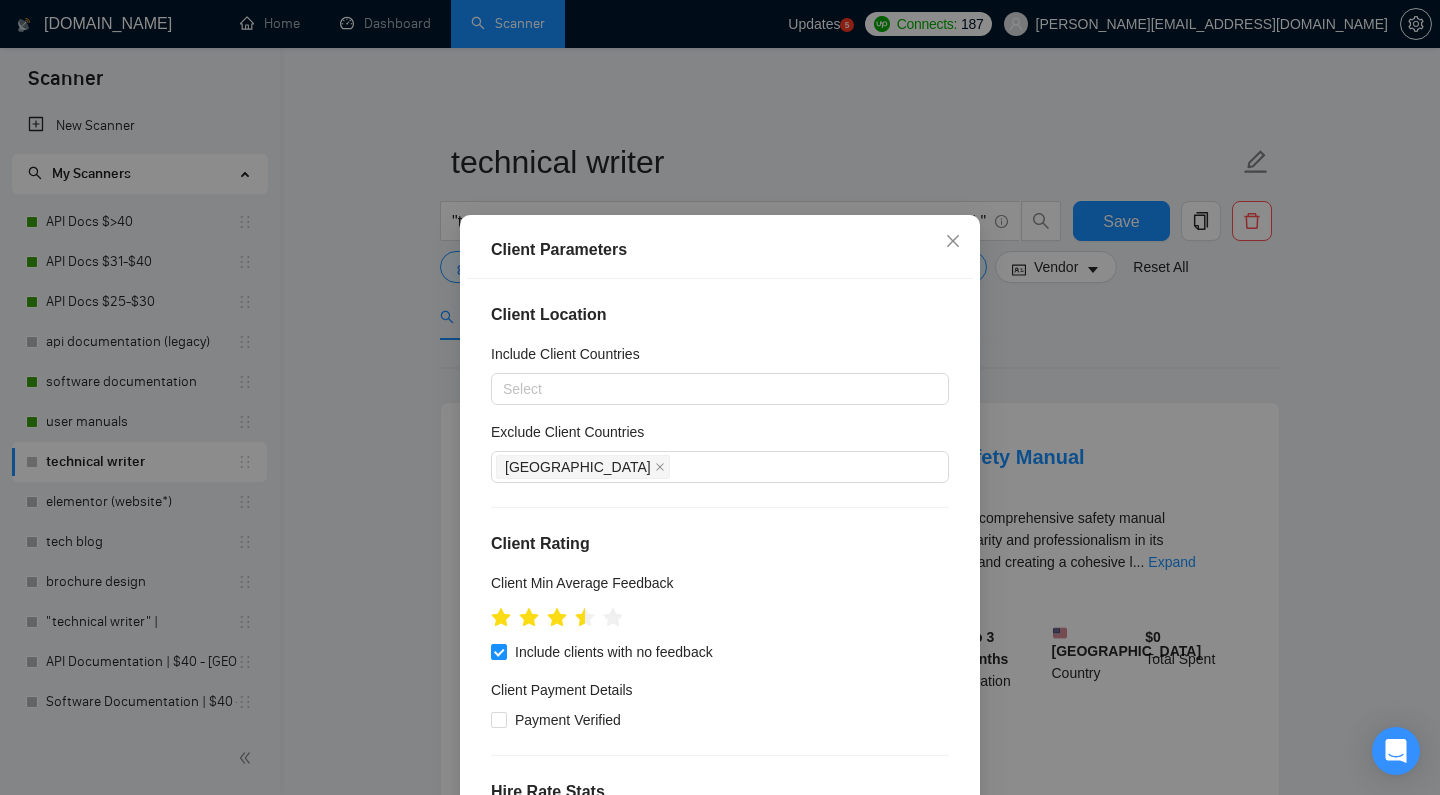 scroll, scrollTop: 0, scrollLeft: 0, axis: both 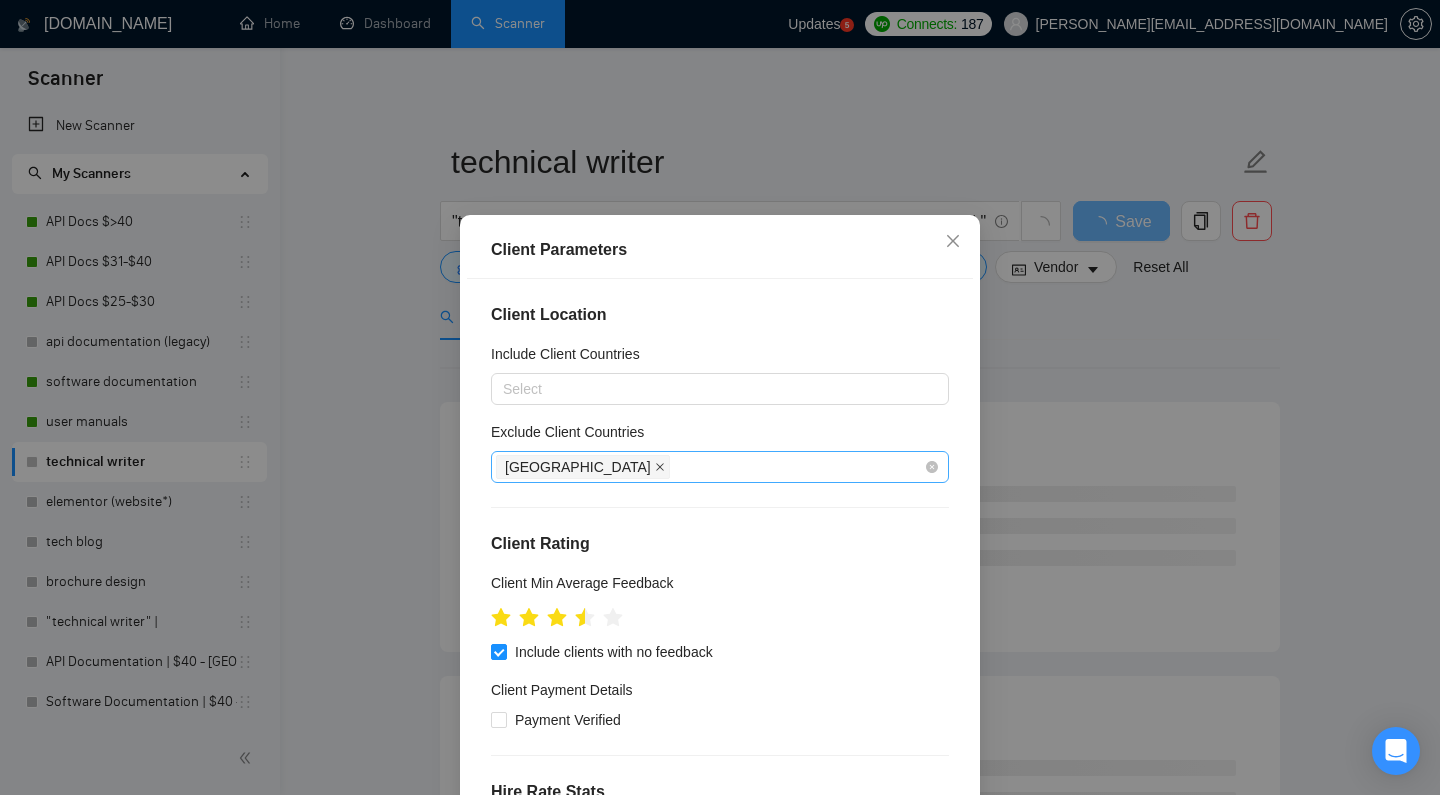 click 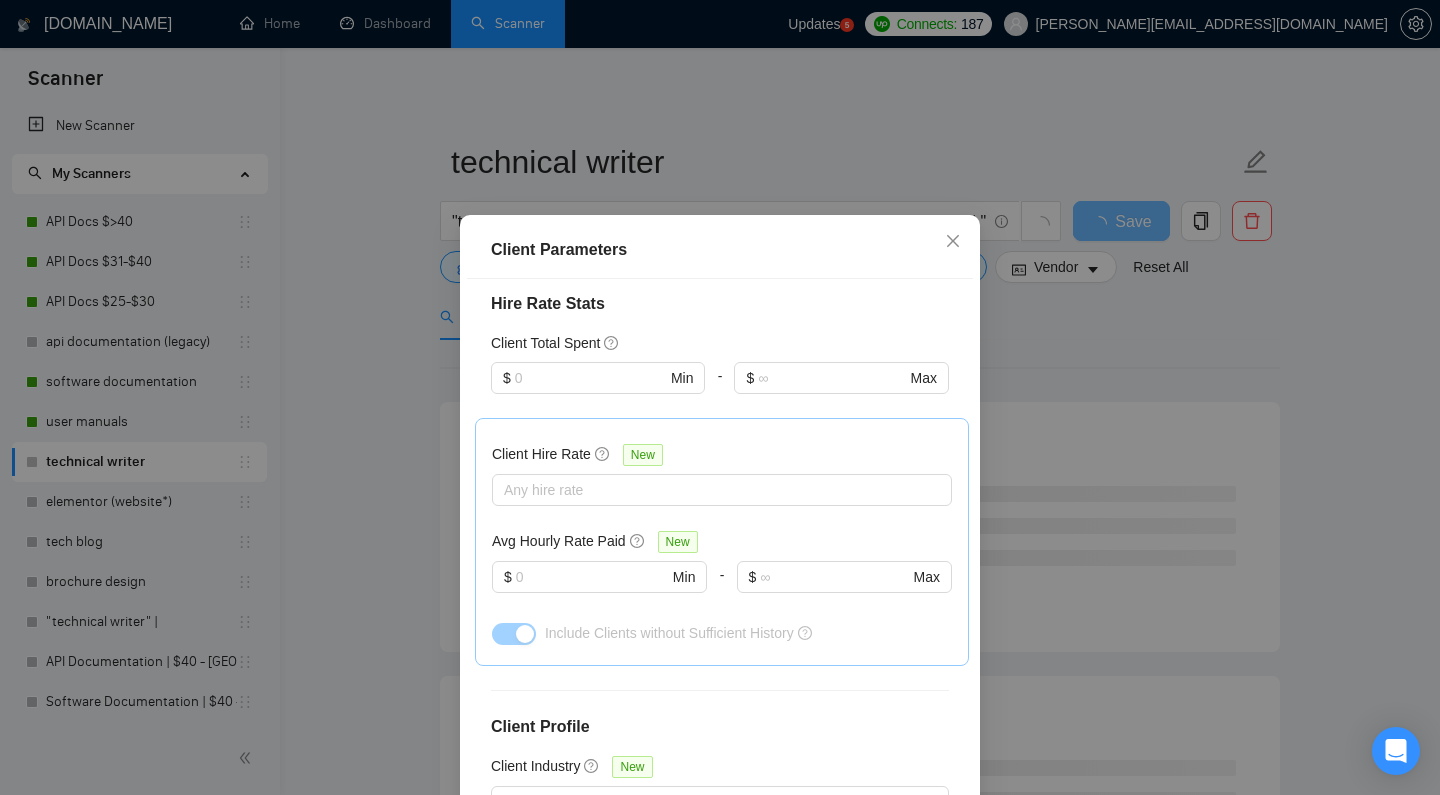 scroll, scrollTop: 691, scrollLeft: 0, axis: vertical 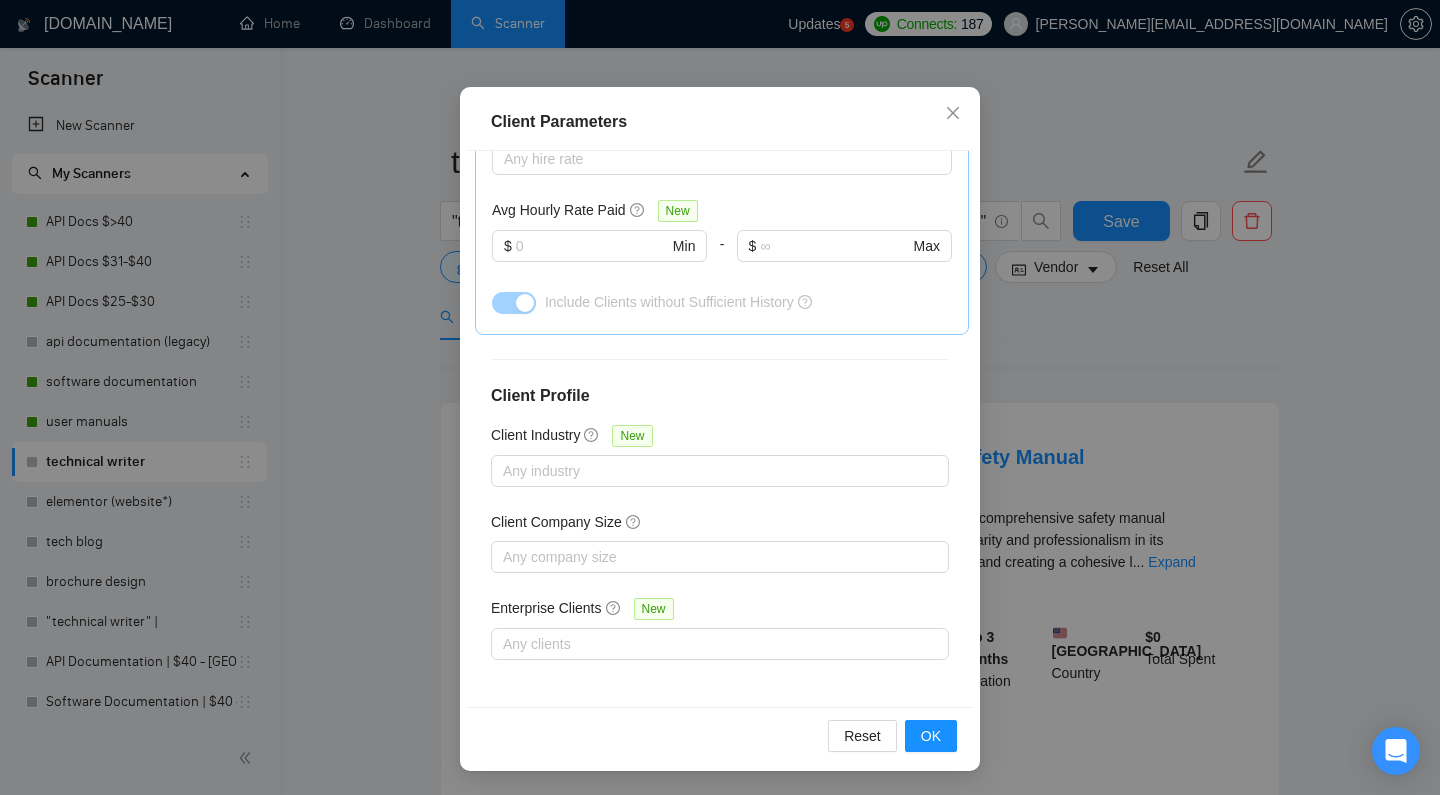 drag, startPoint x: 925, startPoint y: 733, endPoint x: 852, endPoint y: 527, distance: 218.55205 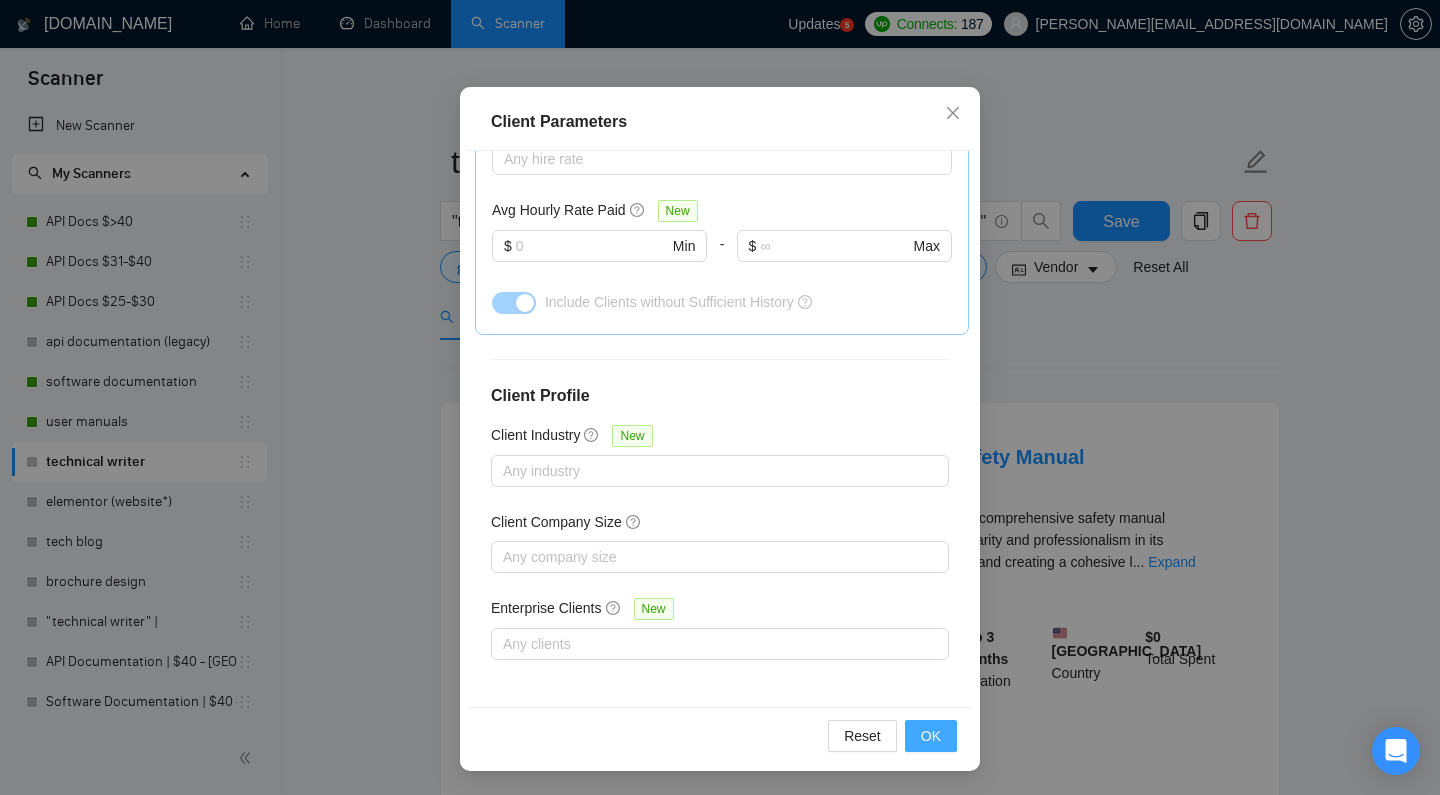 click on "OK" at bounding box center [931, 736] 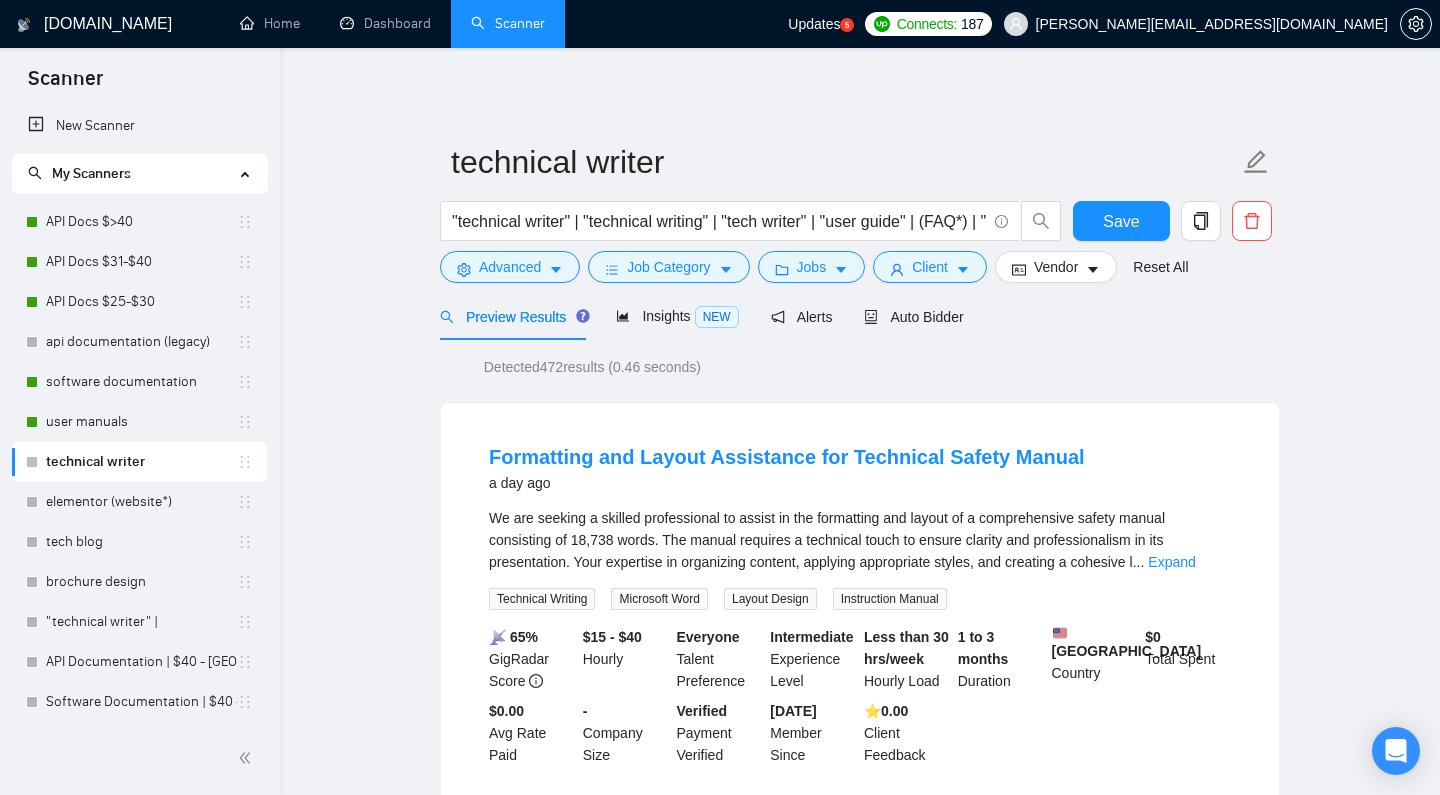 scroll, scrollTop: 0, scrollLeft: 0, axis: both 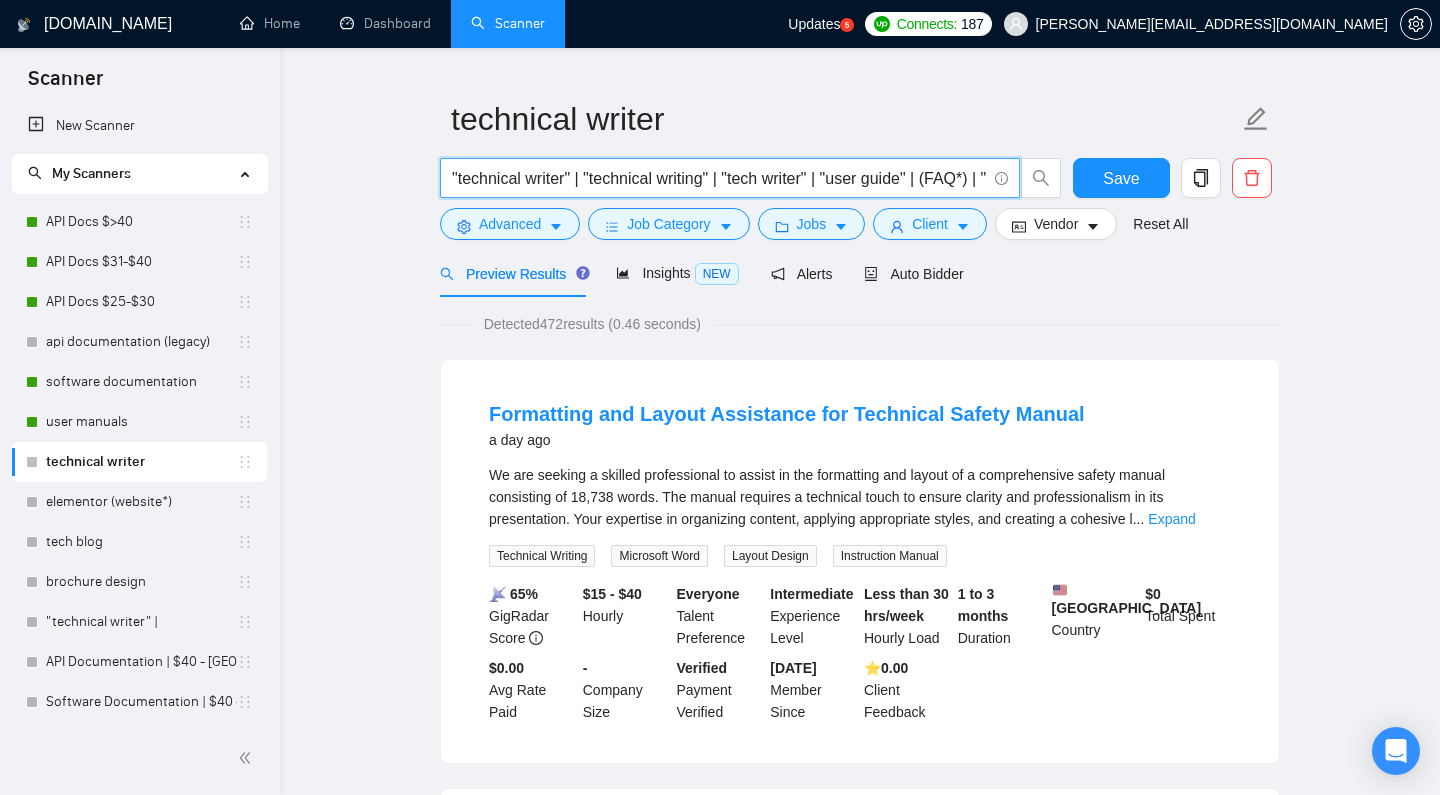 drag, startPoint x: 839, startPoint y: 187, endPoint x: 929, endPoint y: 181, distance: 90.199776 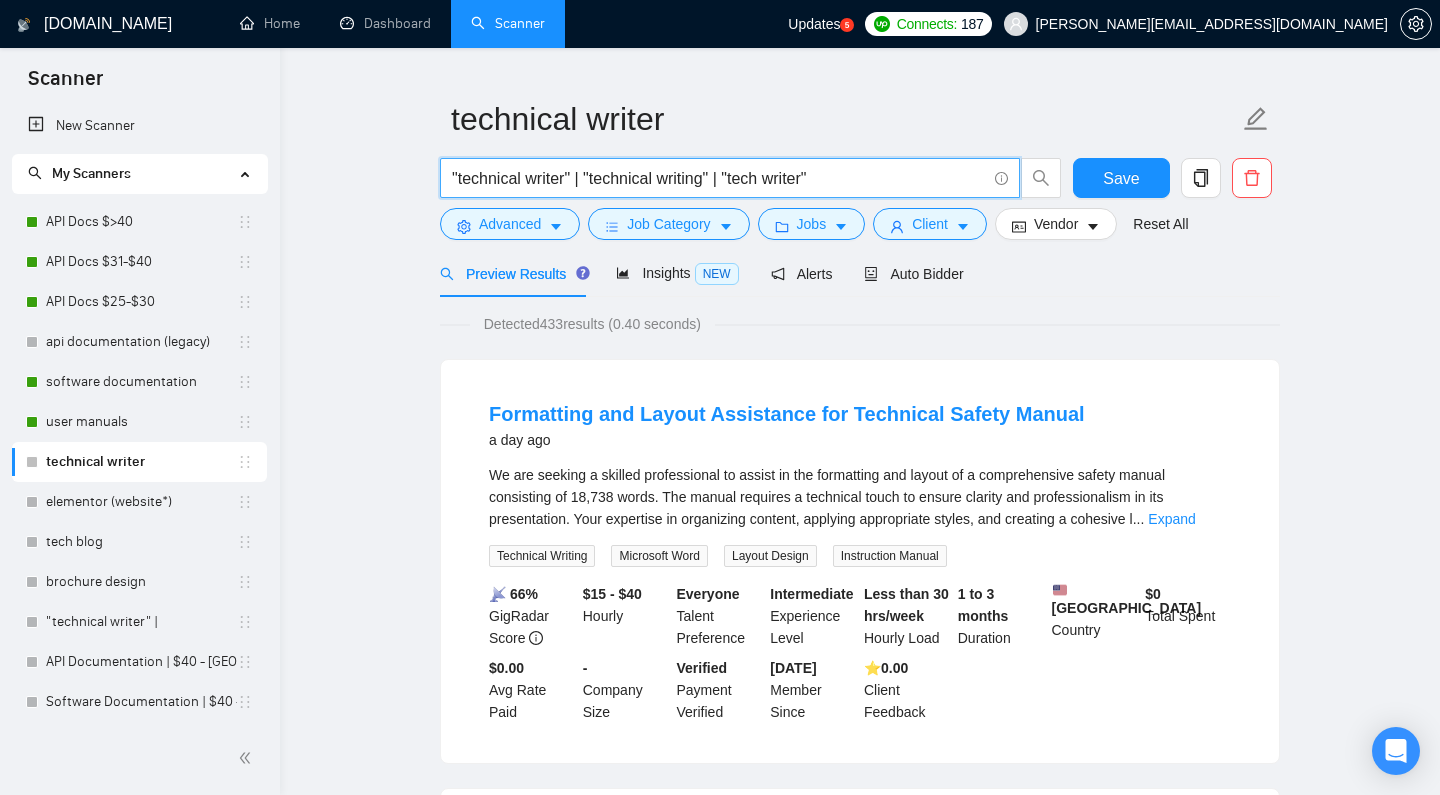 type on ""technical writer" | "technical writing" | "tech writer" | "user guide" | (FAQ*) | "Frequently Asked Questions" | "System Requirements Specification" | "Software Requirements Specification" | "kb" | "knowledge base" | "help center" | "help articles"" 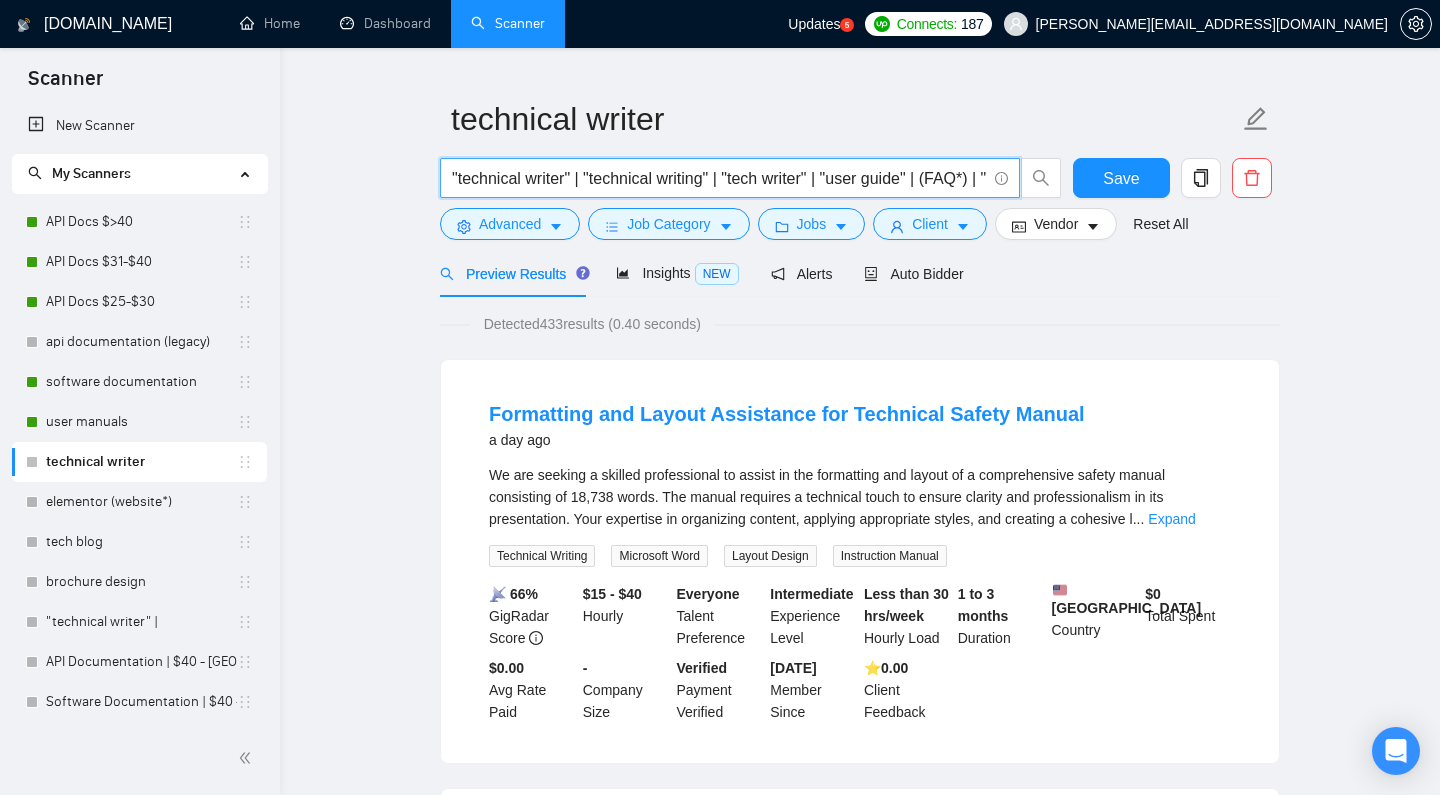 click on ""technical writer" | "technical writing" | "tech writer" | "user guide" | (FAQ*) | "Frequently Asked Questions" | "System Requirements Specification" | "Software Requirements Specification" | "kb" | "knowledge base" | "help center" | "help articles"" at bounding box center [719, 178] 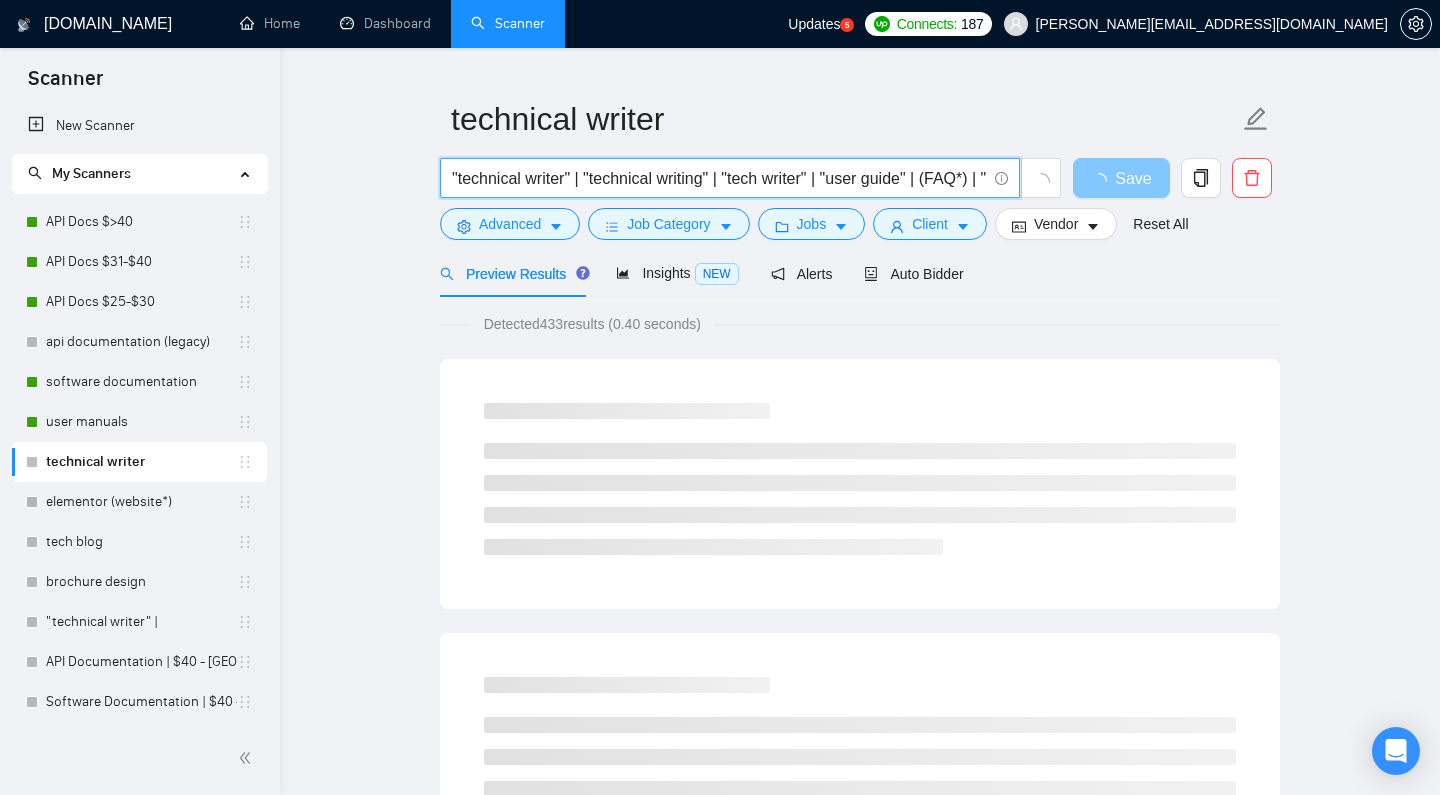 drag, startPoint x: 905, startPoint y: 176, endPoint x: 1166, endPoint y: 181, distance: 261.04788 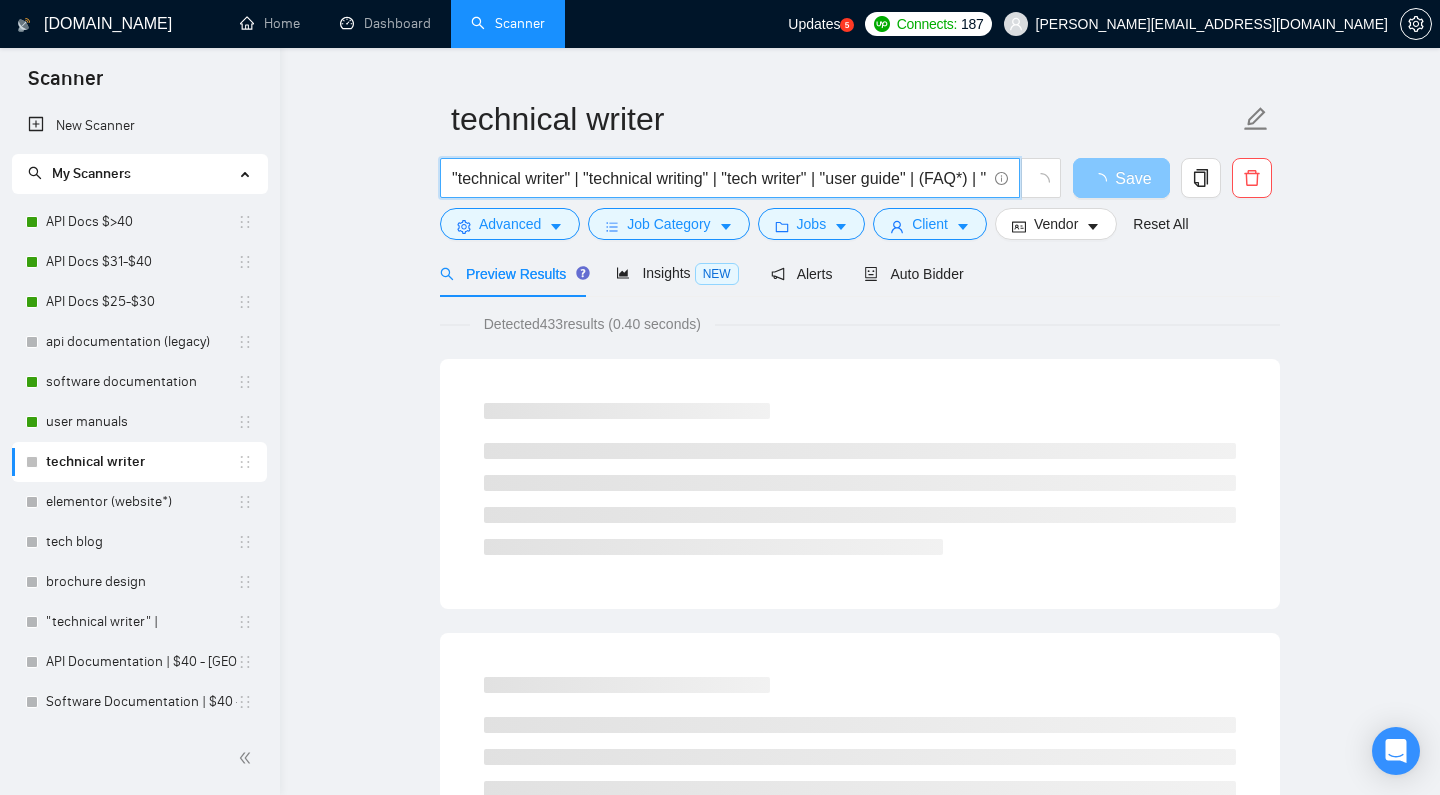 click on ""technical writer" | "technical writing" | "tech writer" | "user guide" | (FAQ*) | "Frequently Asked Questions" | "System Requirements Specification" | "Software Requirements Specification" | "kb" | "knowledge base" | "help center" | "help articles" Save" at bounding box center [856, 183] 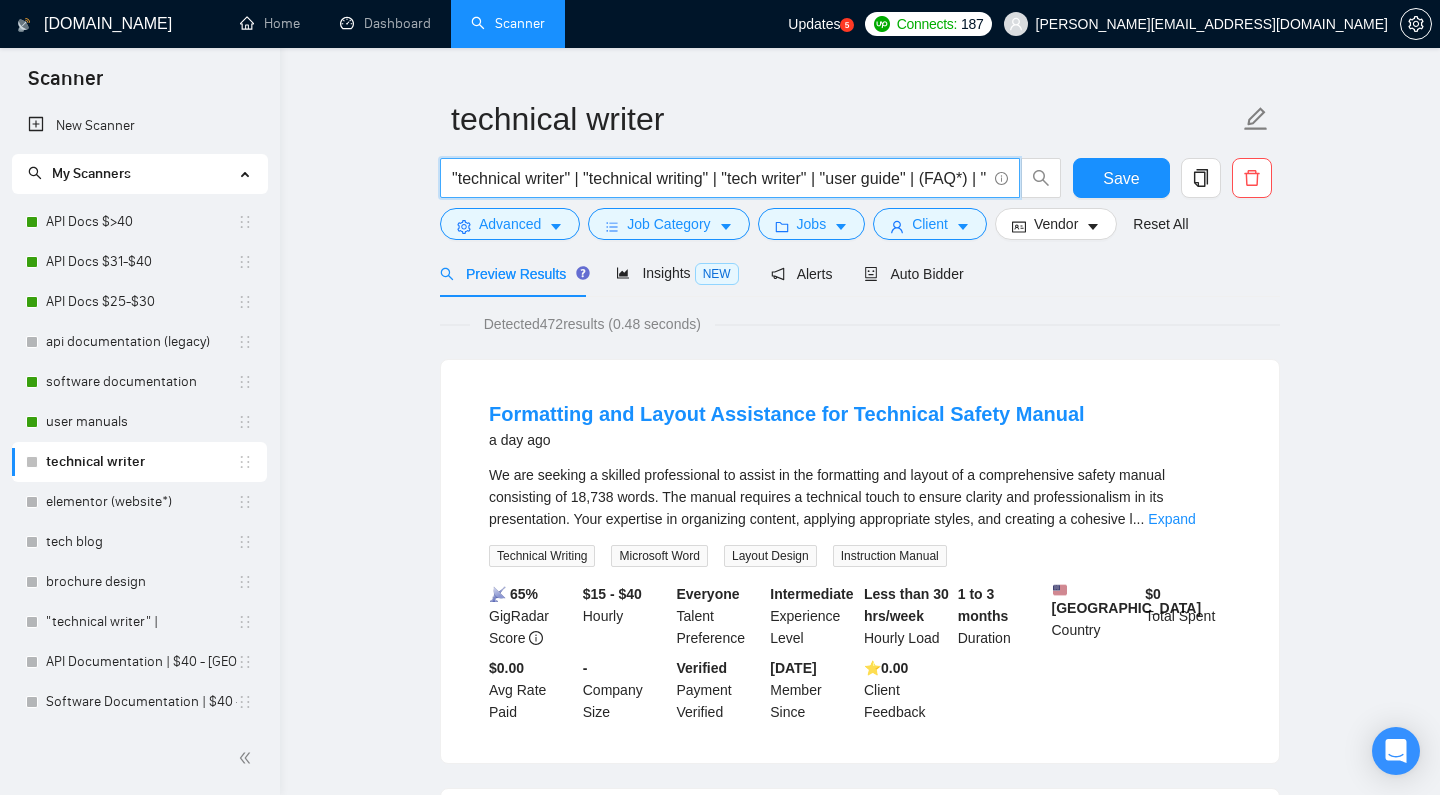 click on "Preview Results Insights NEW Alerts Auto Bidder" at bounding box center (860, 273) 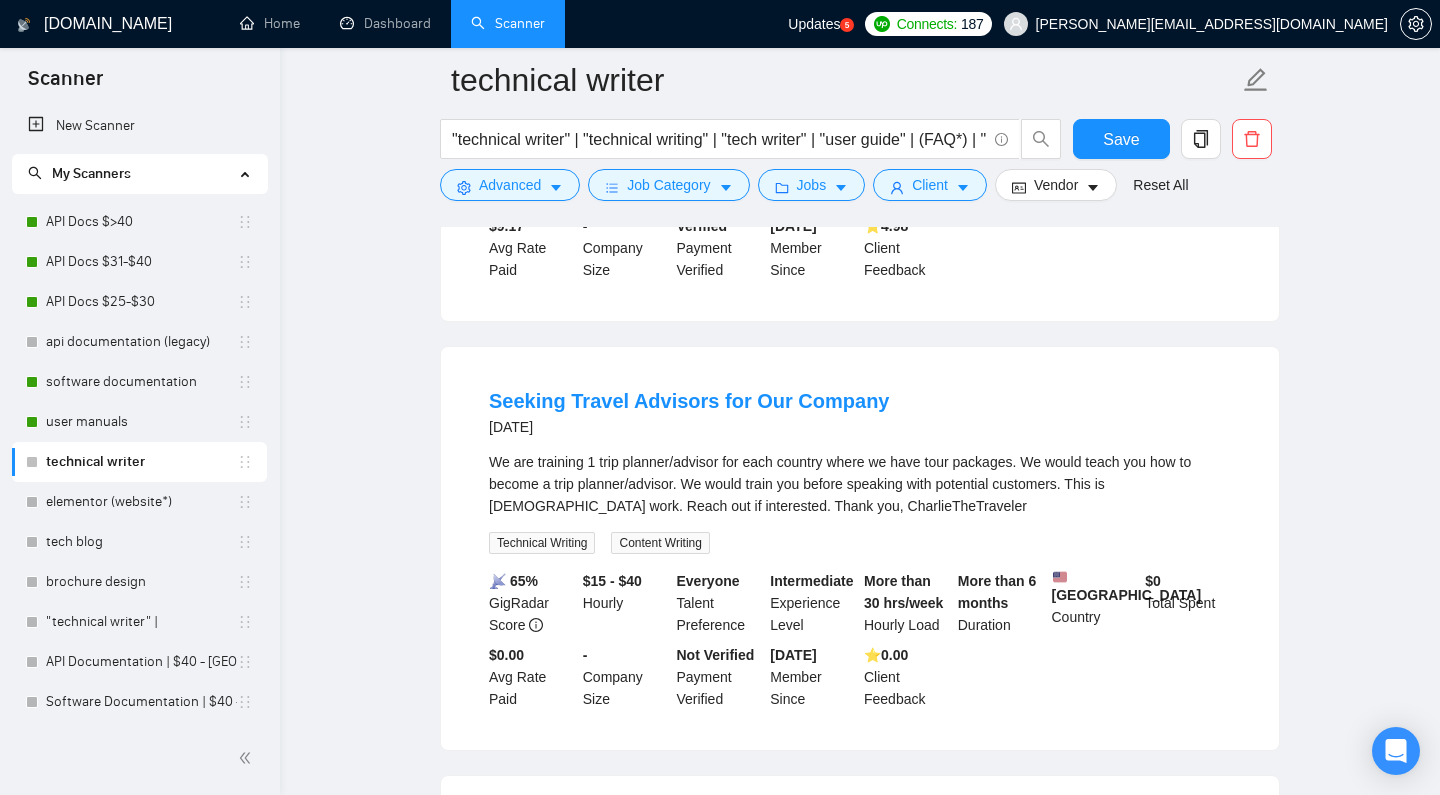scroll, scrollTop: 2945, scrollLeft: 0, axis: vertical 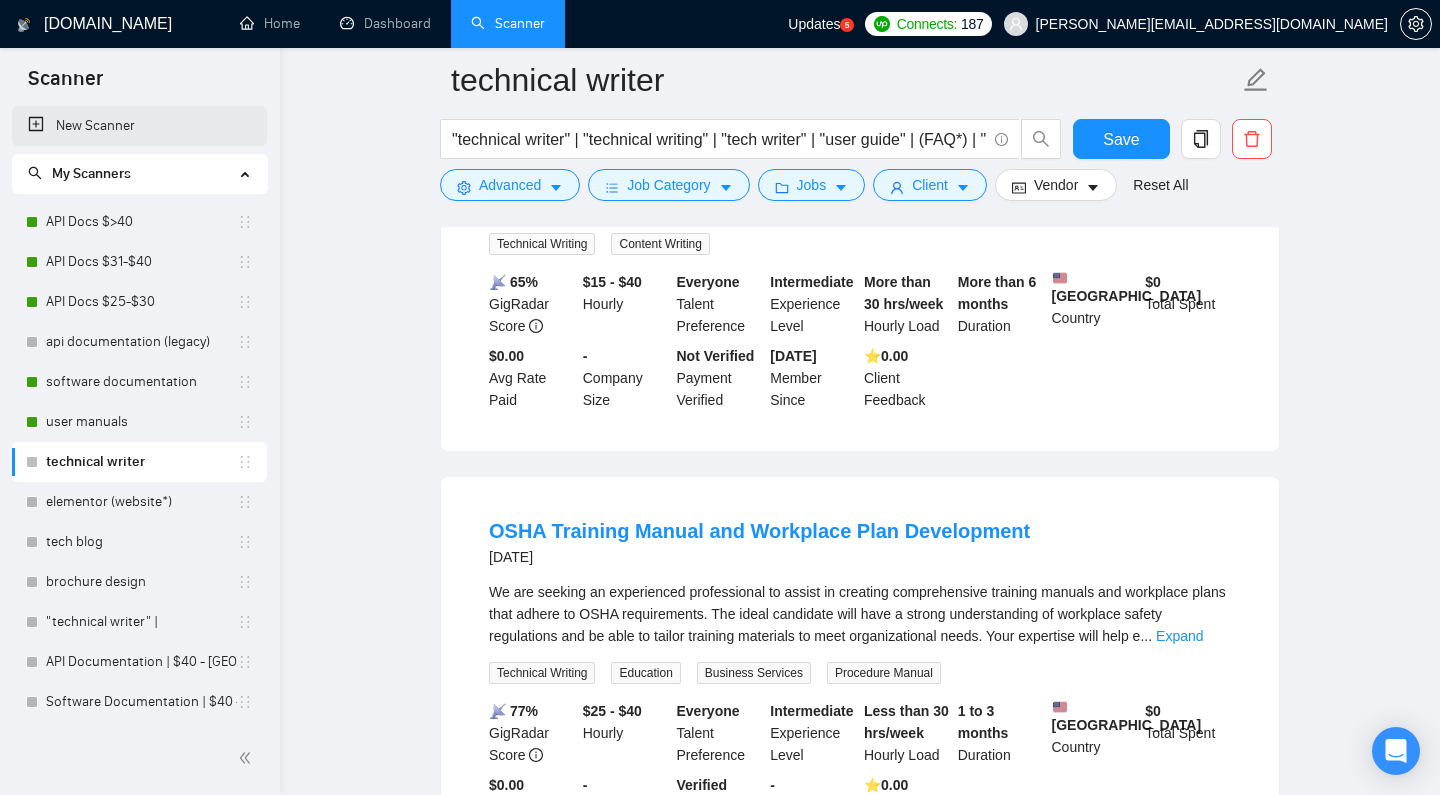 click on "New Scanner" at bounding box center (139, 126) 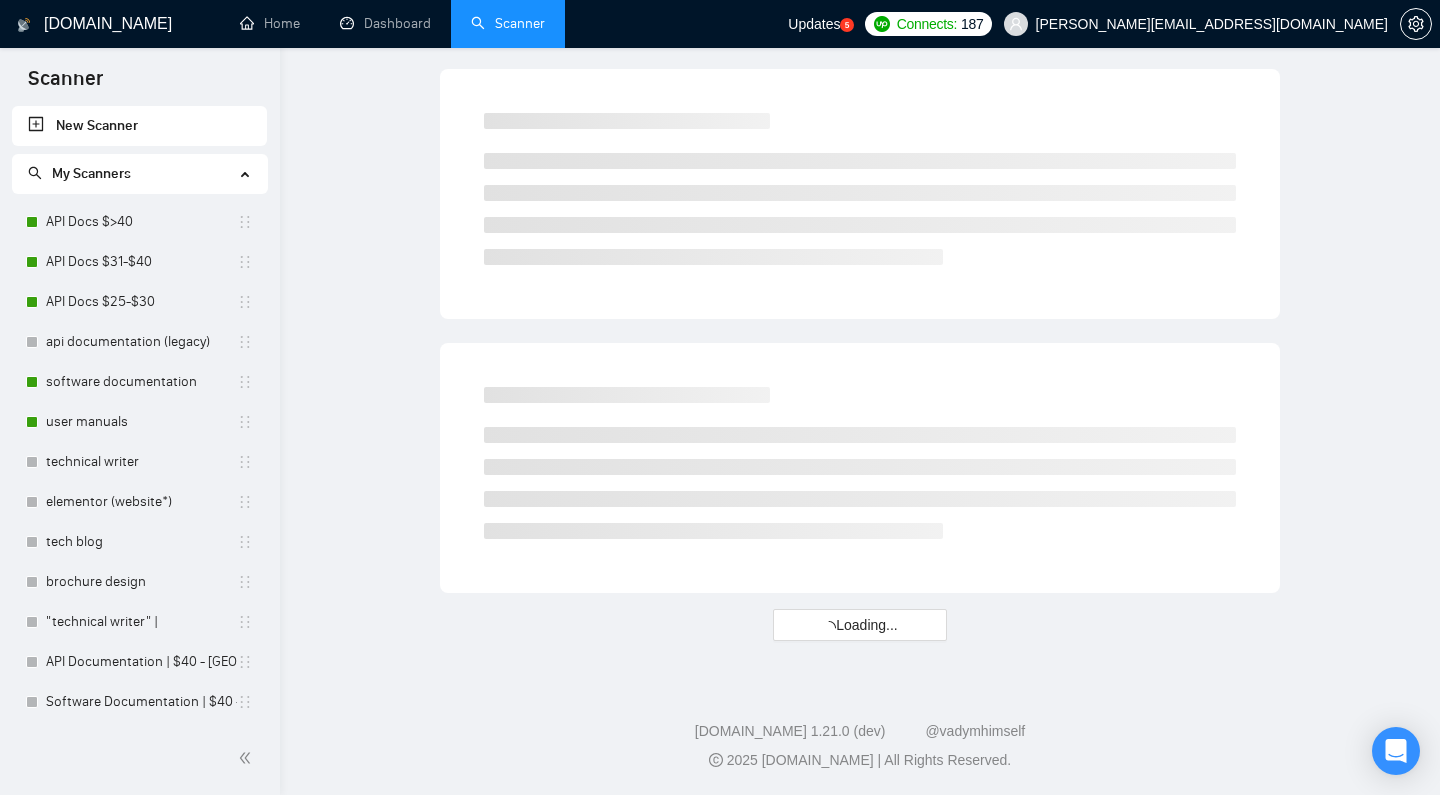 scroll, scrollTop: 1123, scrollLeft: 0, axis: vertical 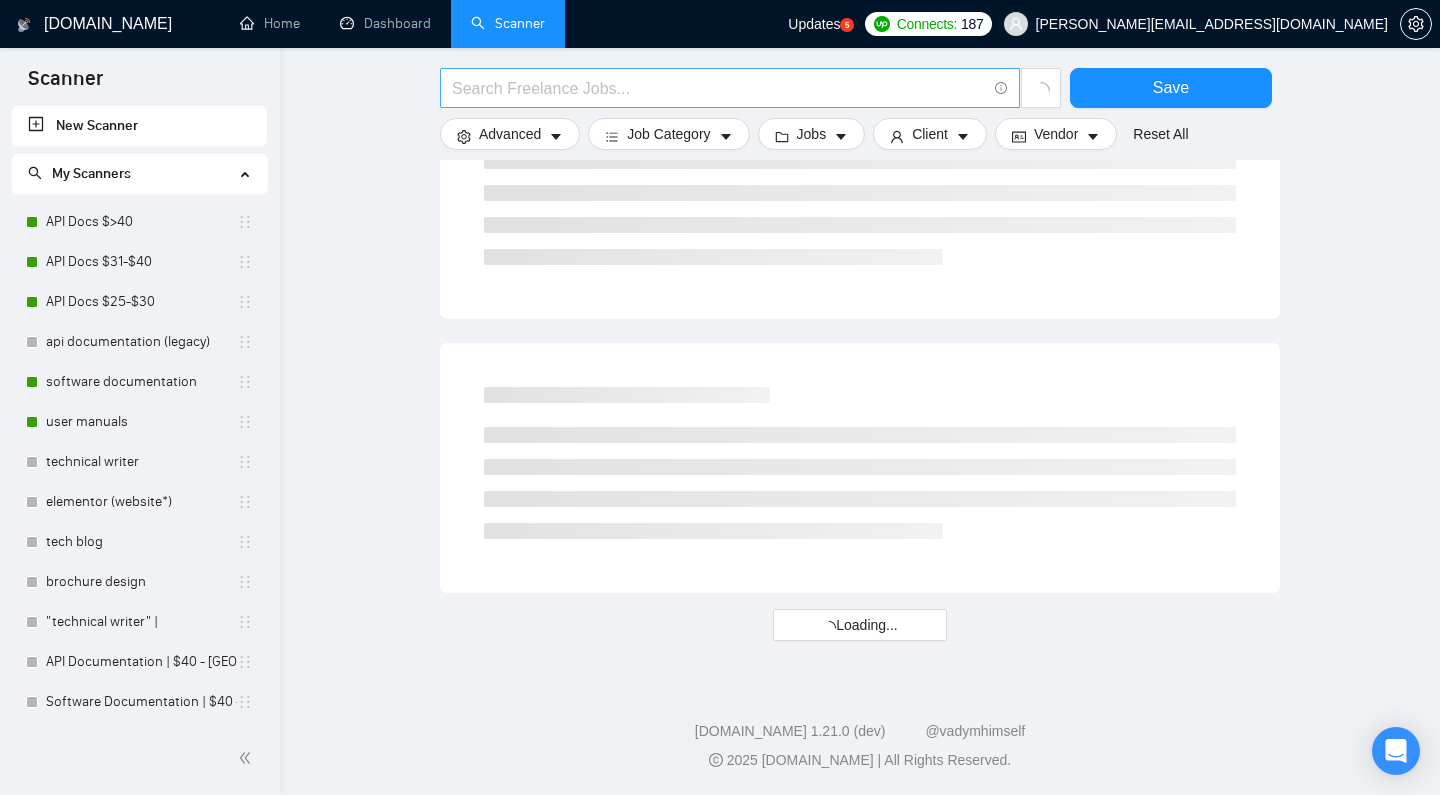 click at bounding box center [719, 88] 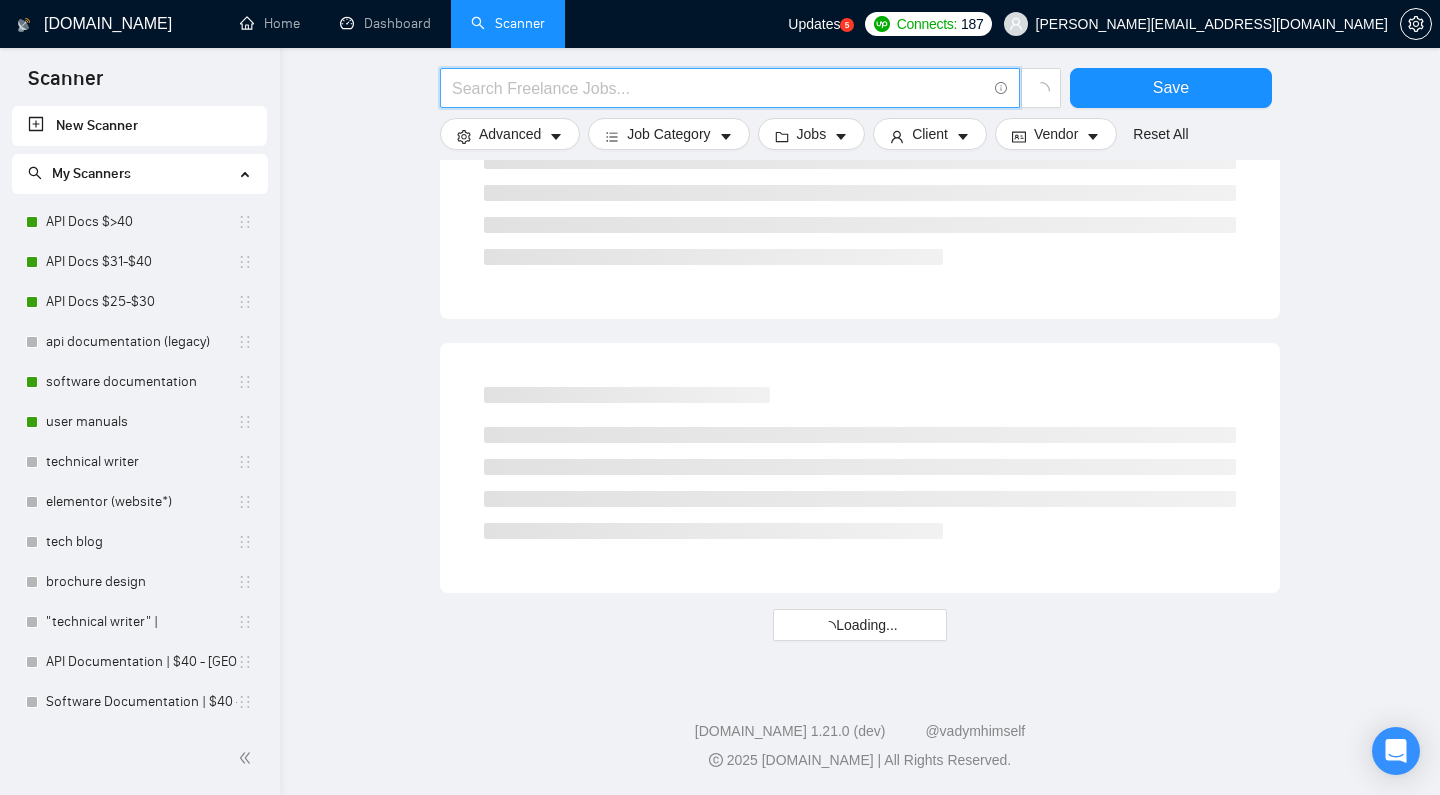 paste on "Instructional Design" 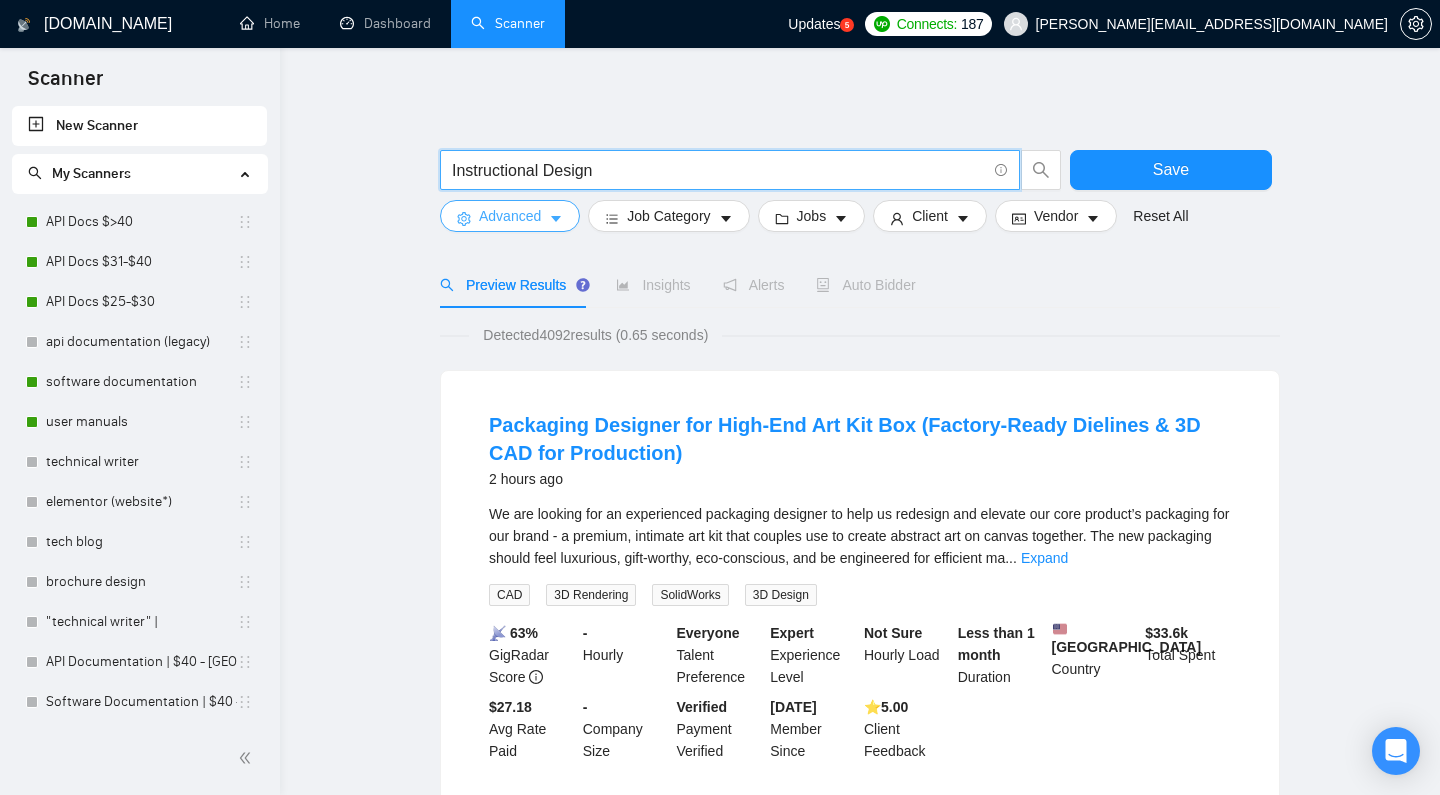 scroll, scrollTop: 0, scrollLeft: 0, axis: both 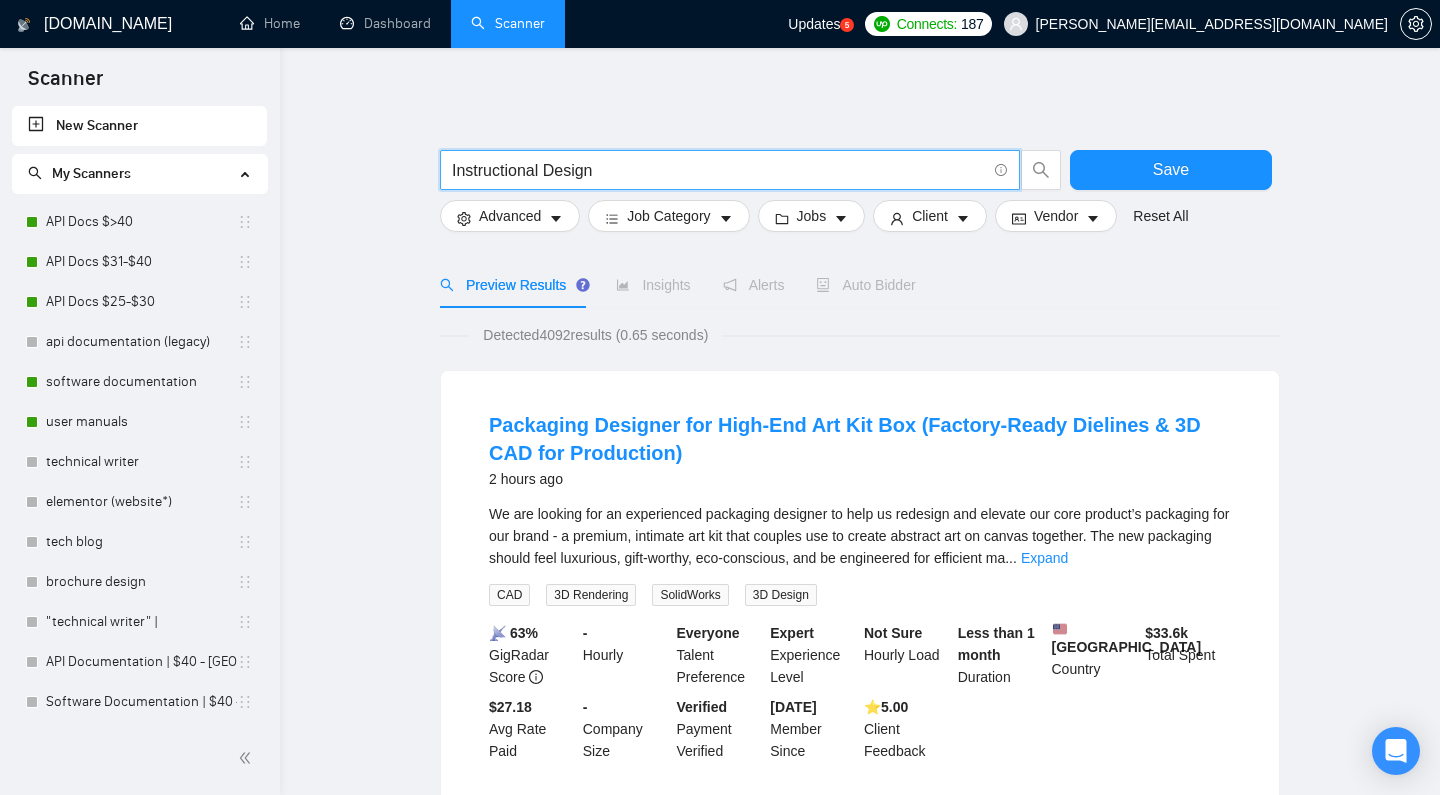 drag, startPoint x: 457, startPoint y: 169, endPoint x: 427, endPoint y: 172, distance: 30.149628 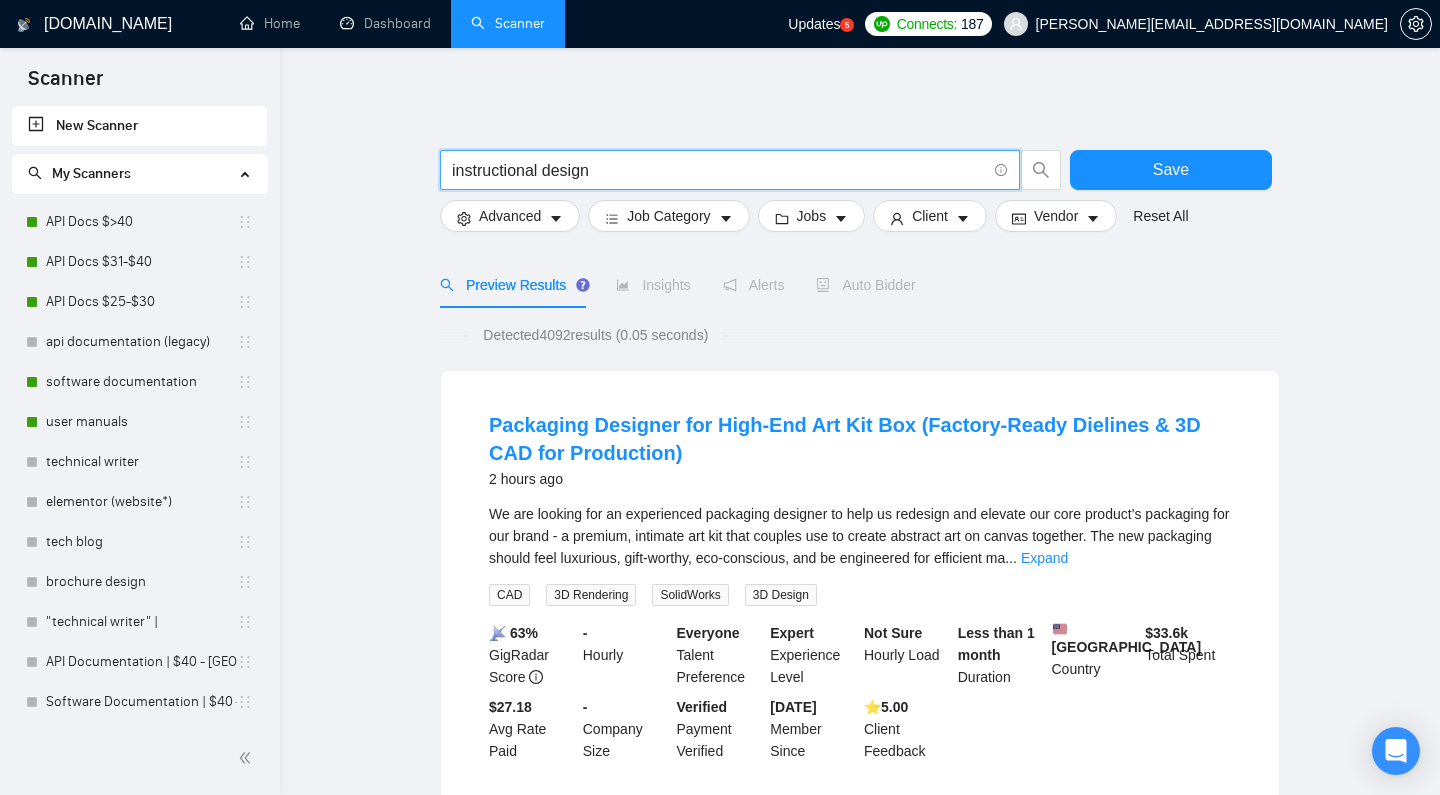 click on "instructional design" at bounding box center [719, 170] 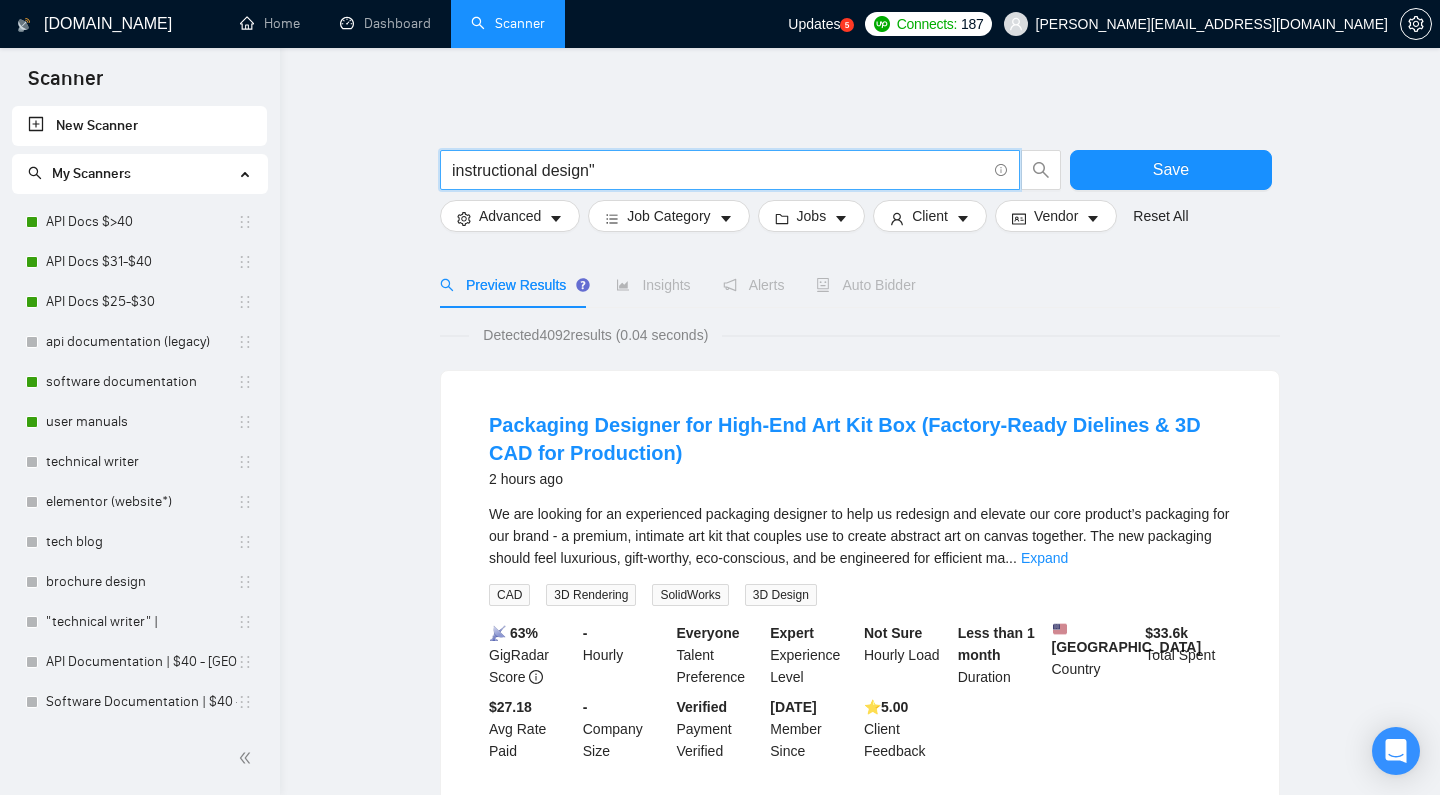 drag, startPoint x: 451, startPoint y: 170, endPoint x: 344, endPoint y: 171, distance: 107.00467 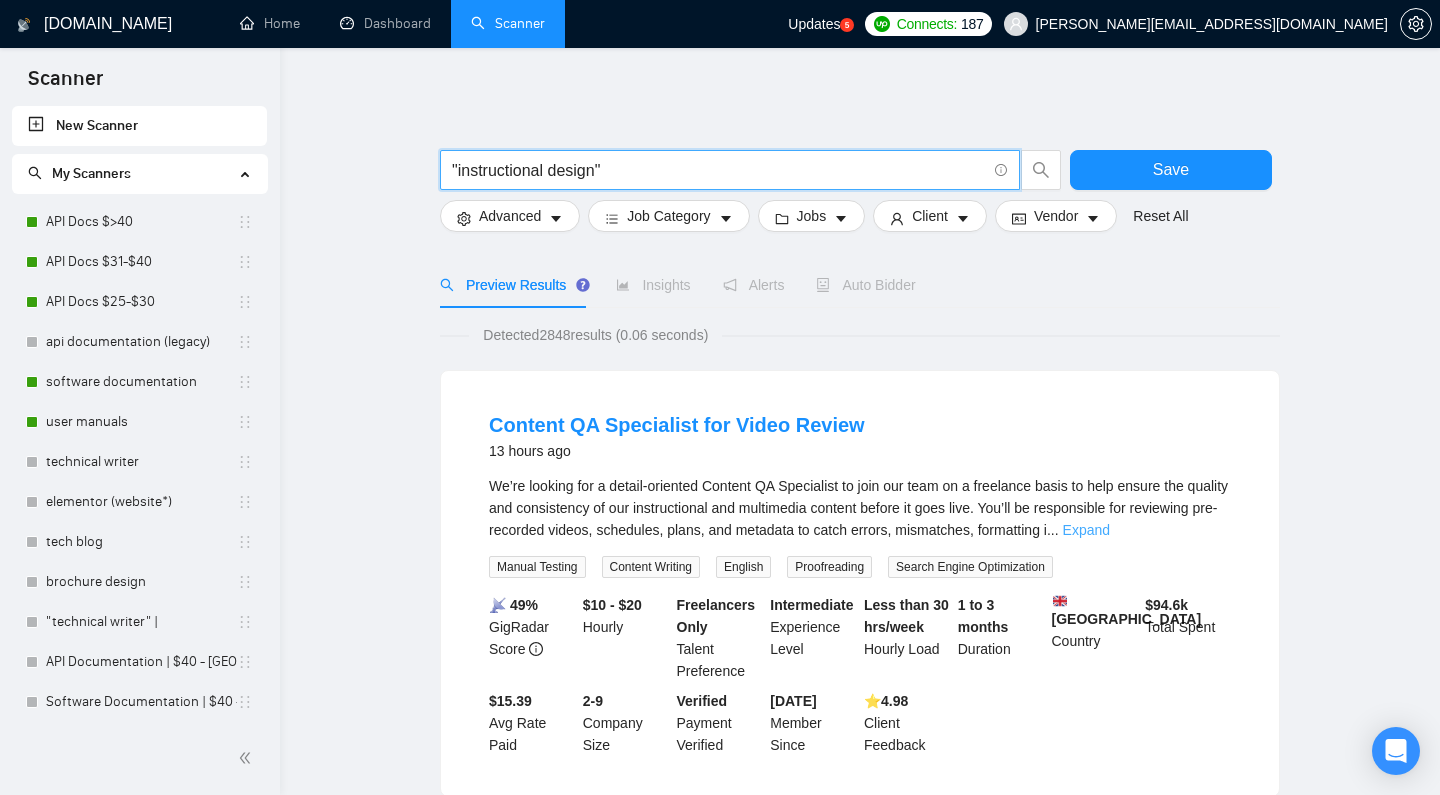 type on ""instructional design"" 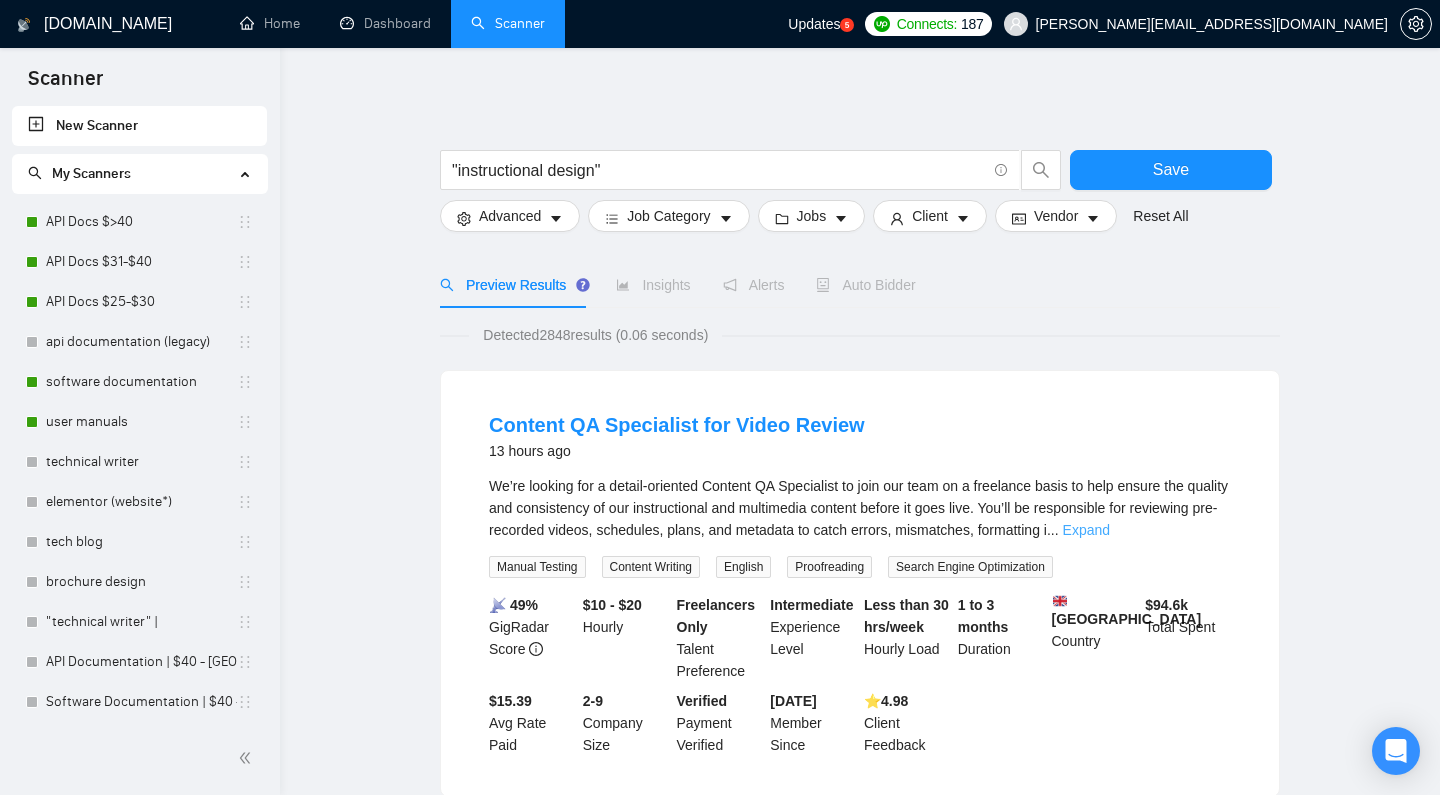 click on "Expand" at bounding box center (1086, 530) 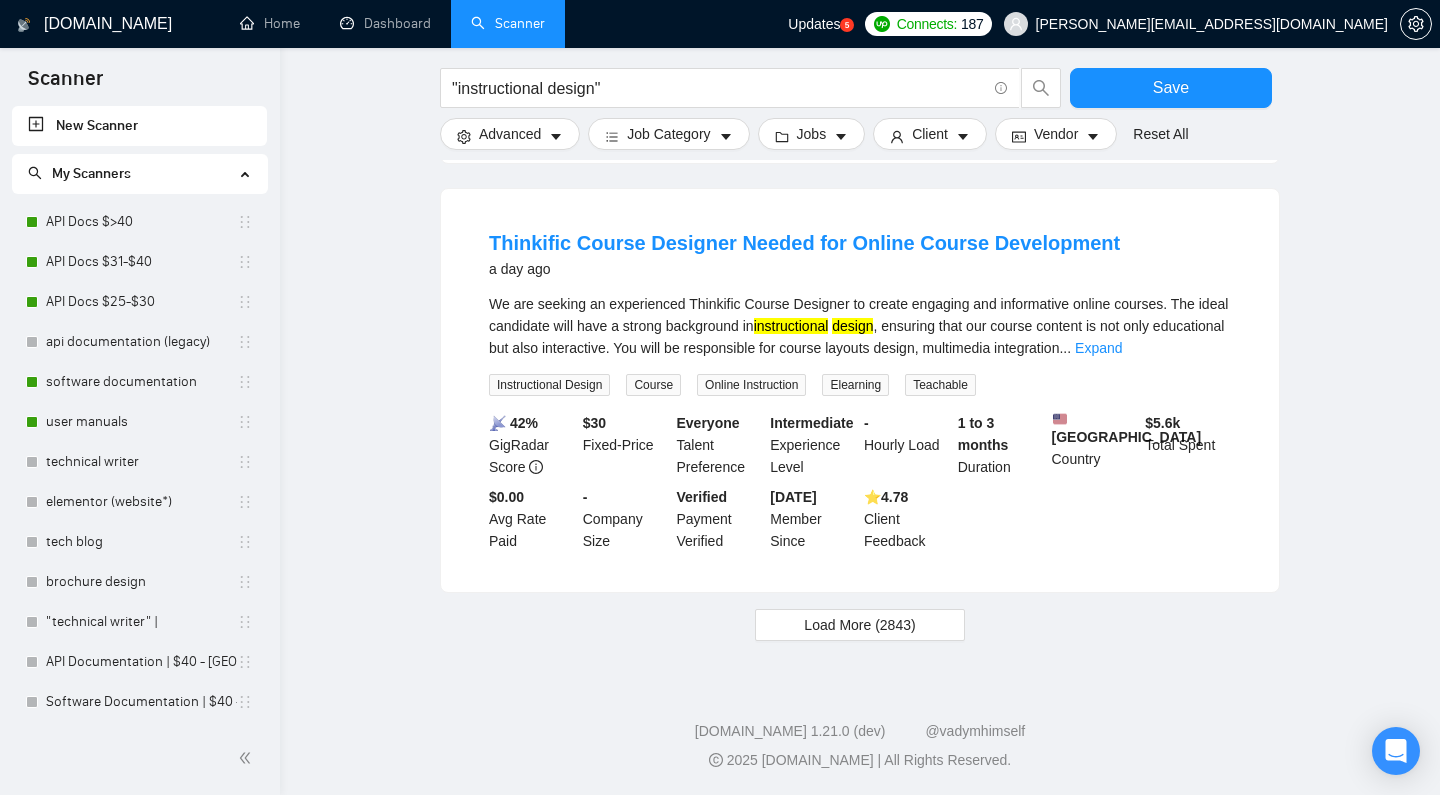scroll, scrollTop: 2308, scrollLeft: 0, axis: vertical 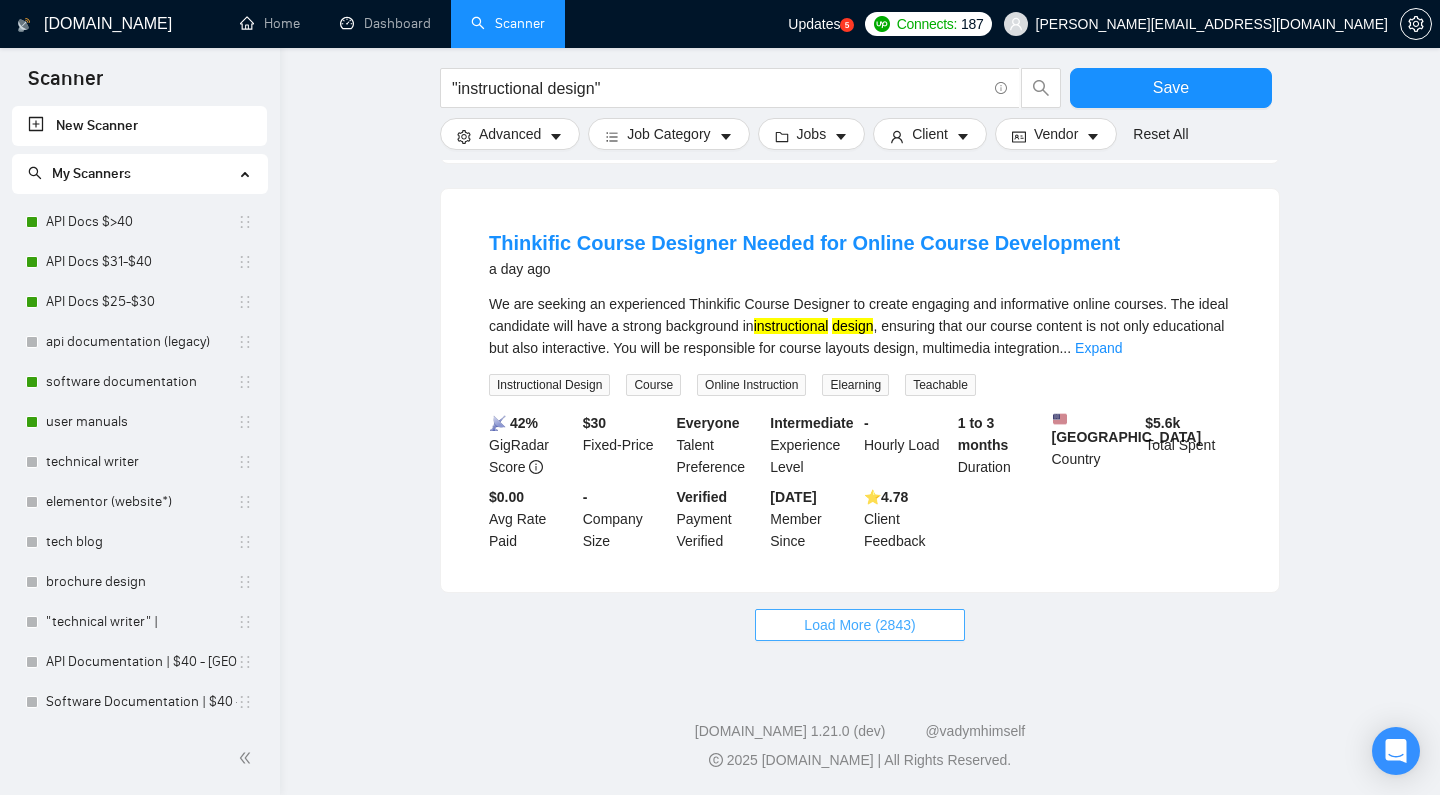 click on "Load More (2843)" at bounding box center [859, 625] 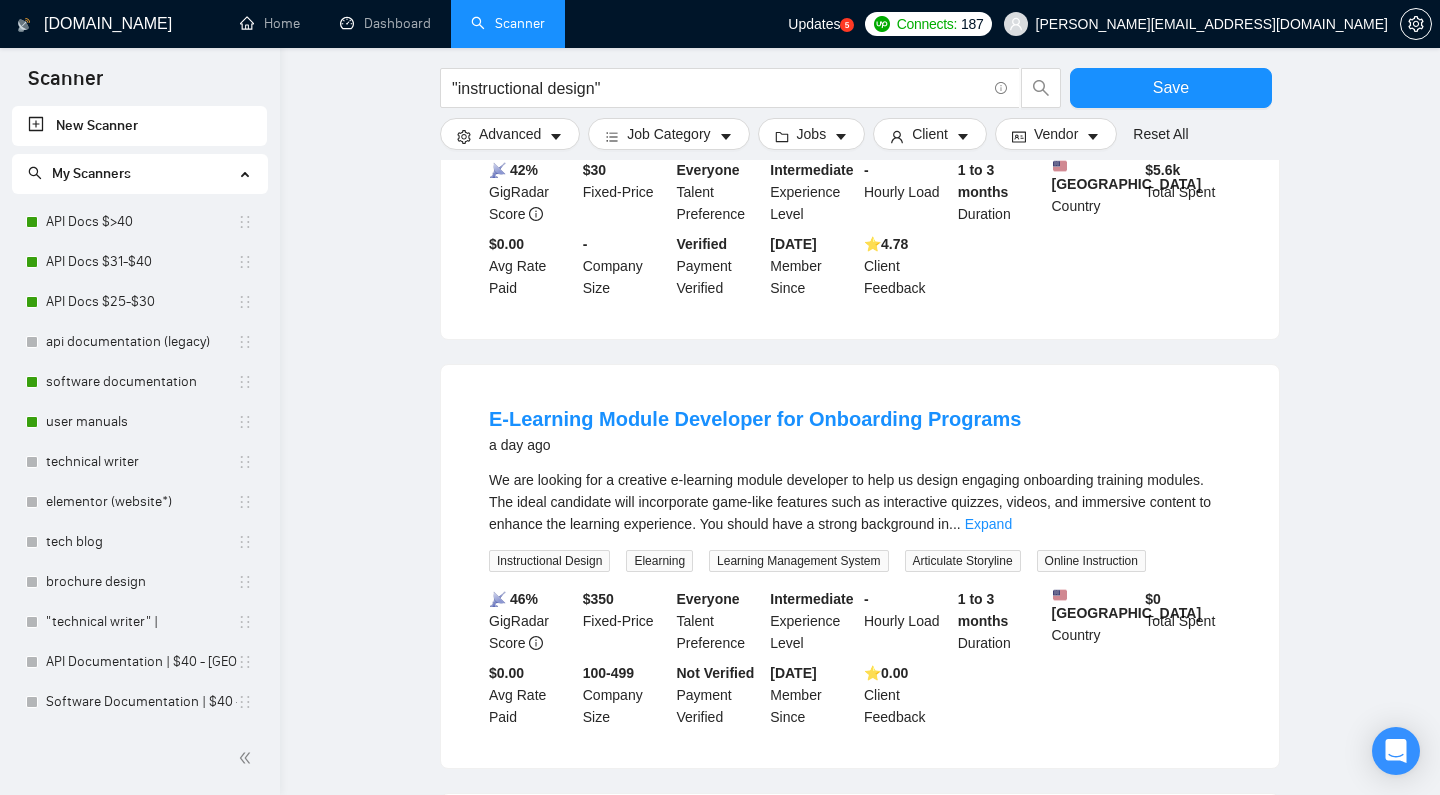 scroll, scrollTop: 2168, scrollLeft: 0, axis: vertical 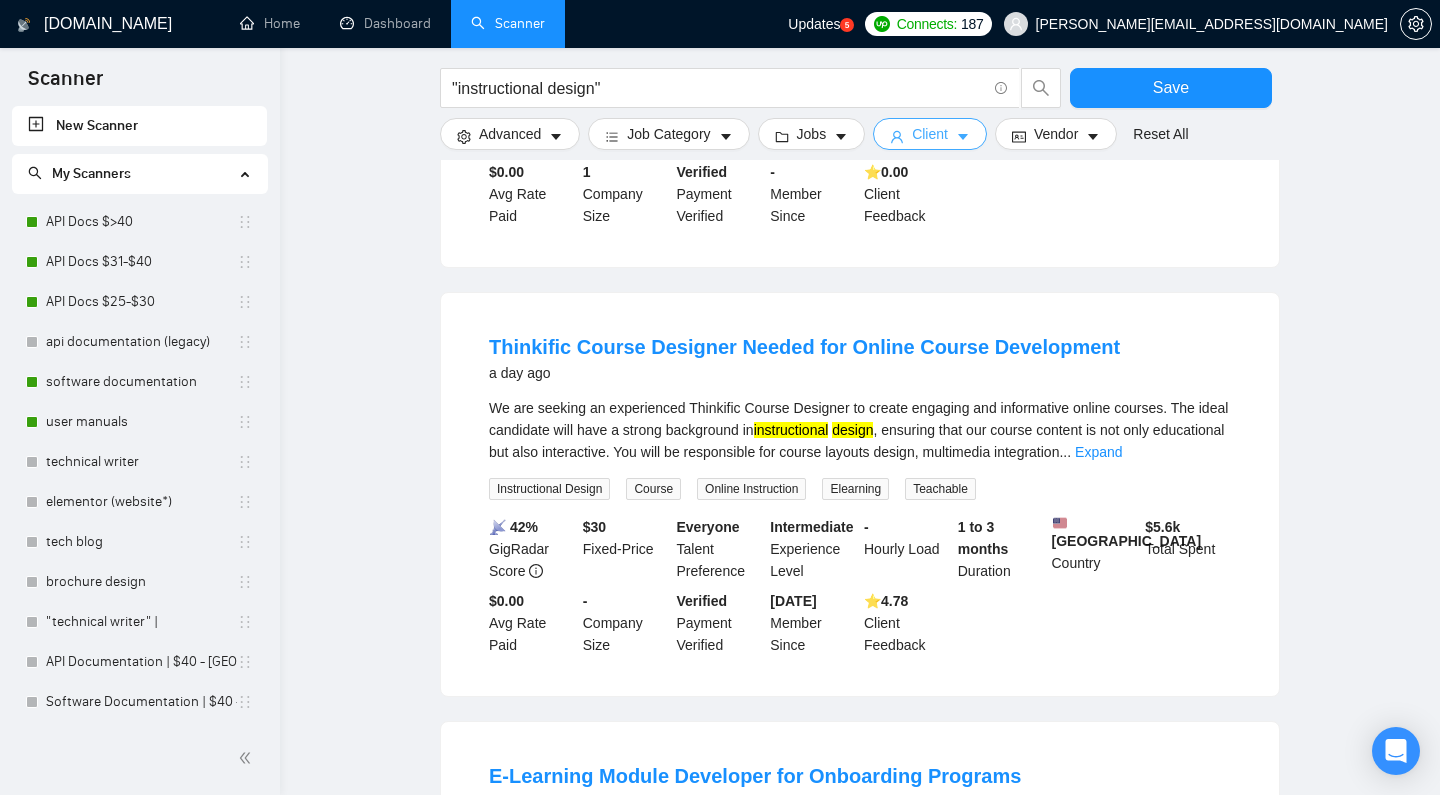 click on "Client" at bounding box center (930, 134) 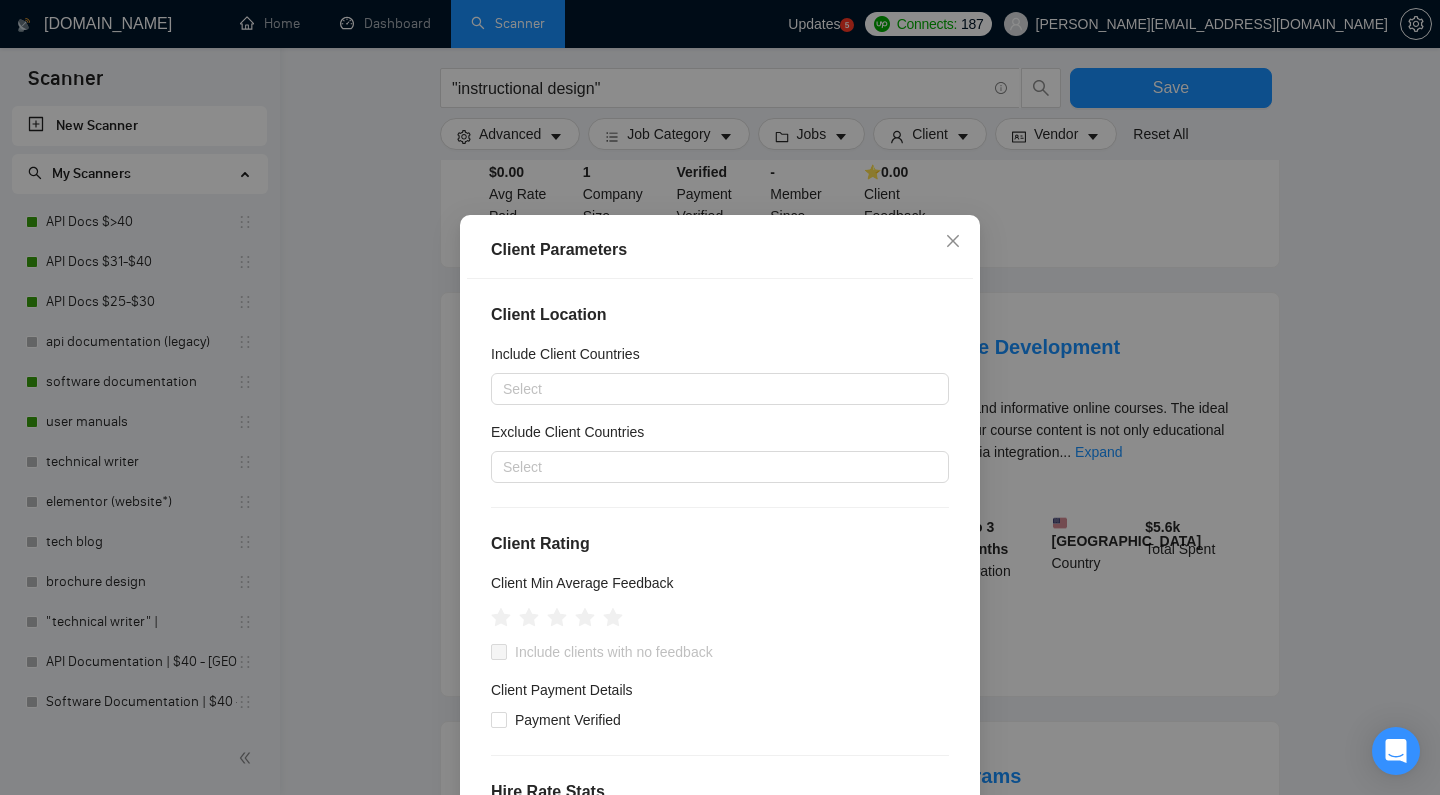 click on "Client Parameters Client Location Include Client Countries   Select Exclude Client Countries   Select Client Rating Client Min Average Feedback Include clients with no feedback Client Payment Details Payment Verified Hire Rate Stats   Client Total Spent $ Min - $ Max Client Hire Rate New   Any hire rate   Avg Hourly Rate Paid New $ Min - $ Max Include Clients without Sufficient History Client Profile Client Industry New   Any industry Client Company Size   Any company size Enterprise Clients New   Any clients Reset OK" at bounding box center [720, 397] 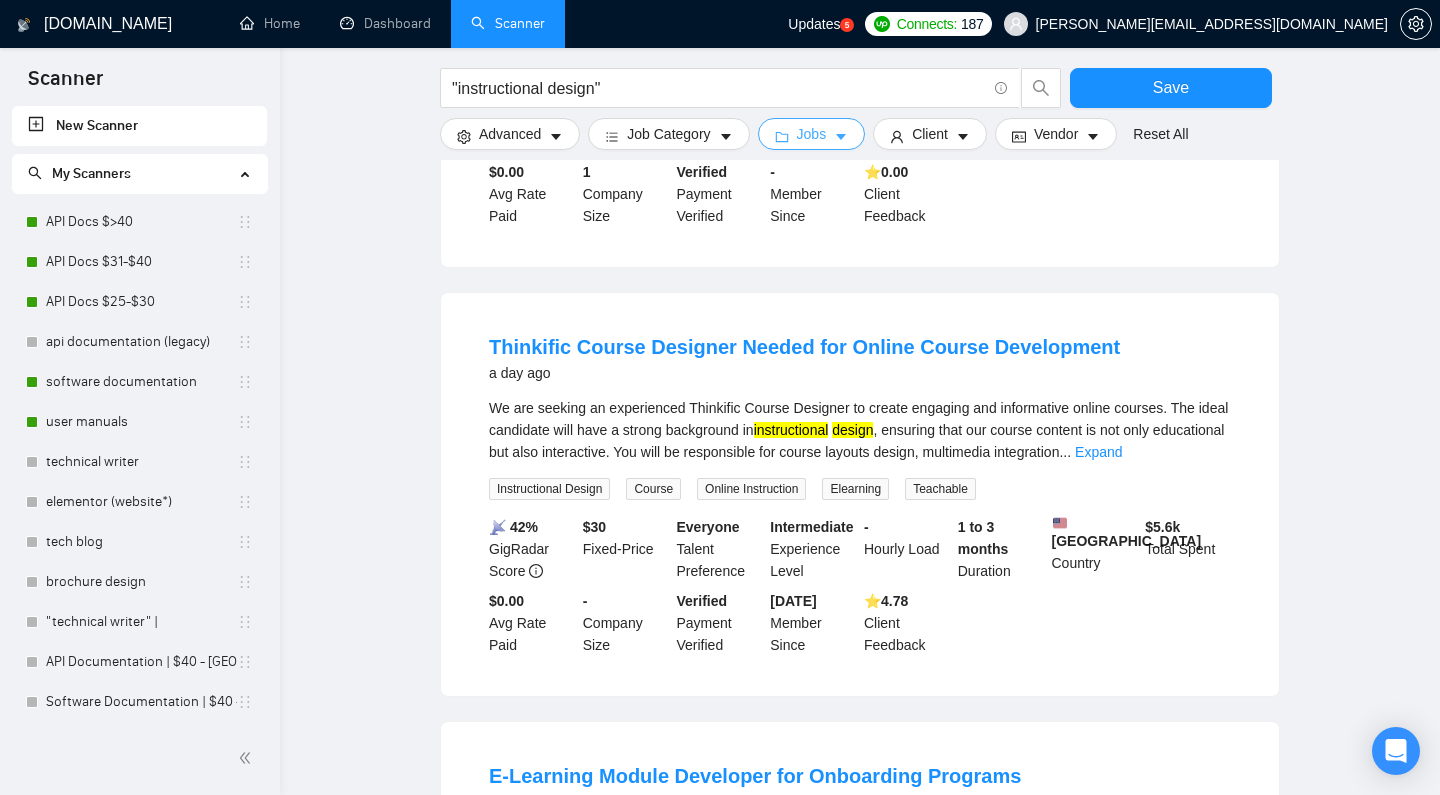 click 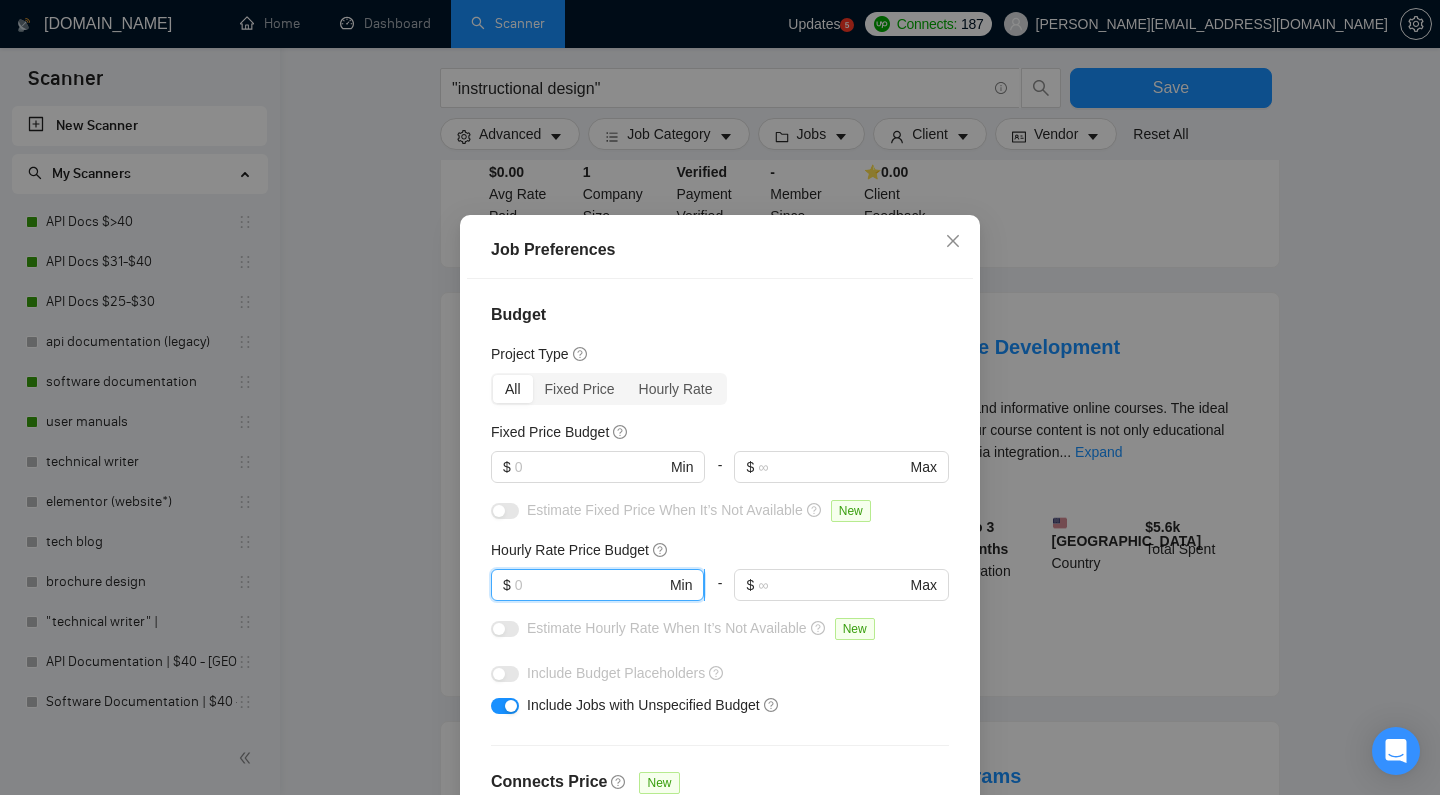 click at bounding box center [590, 585] 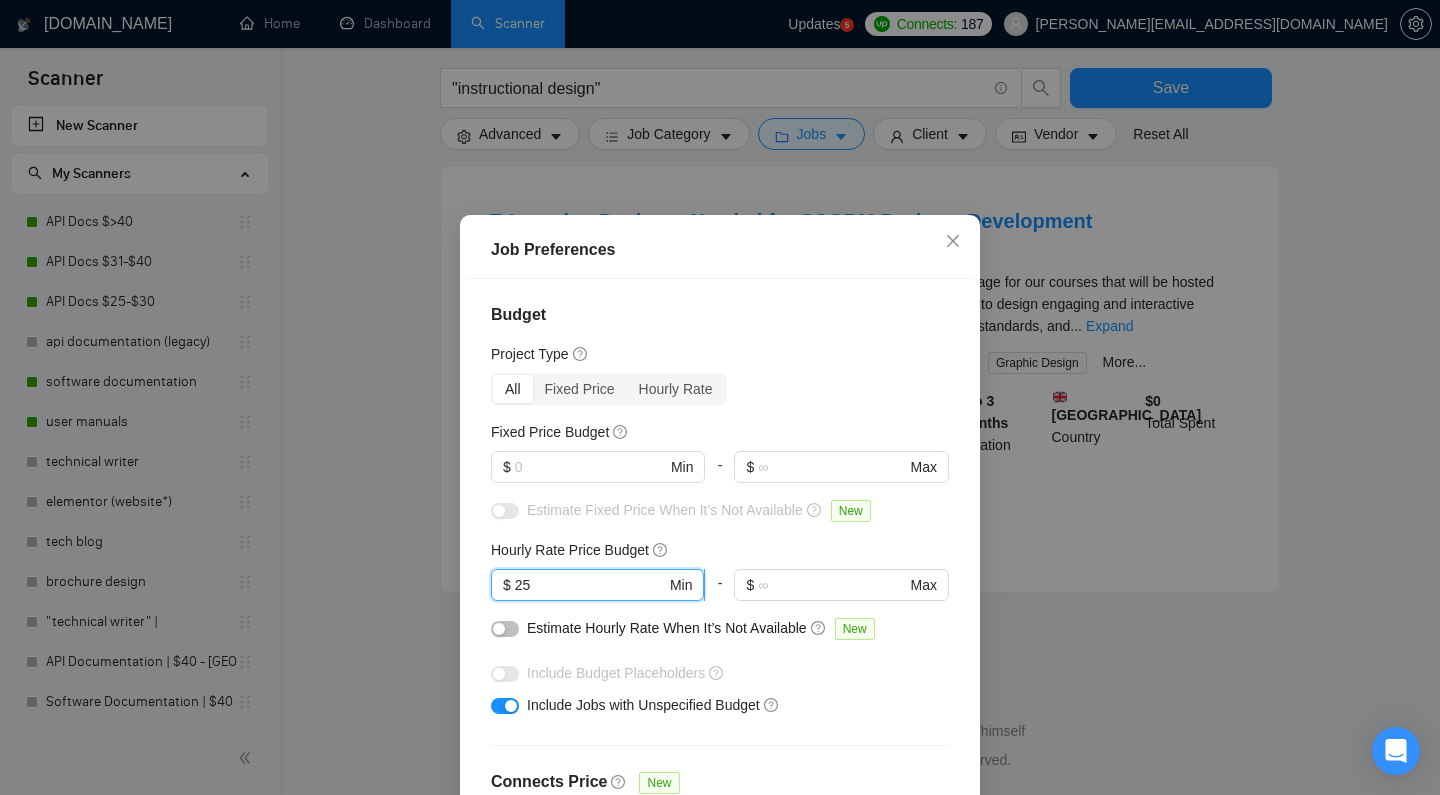 scroll, scrollTop: 1934, scrollLeft: 0, axis: vertical 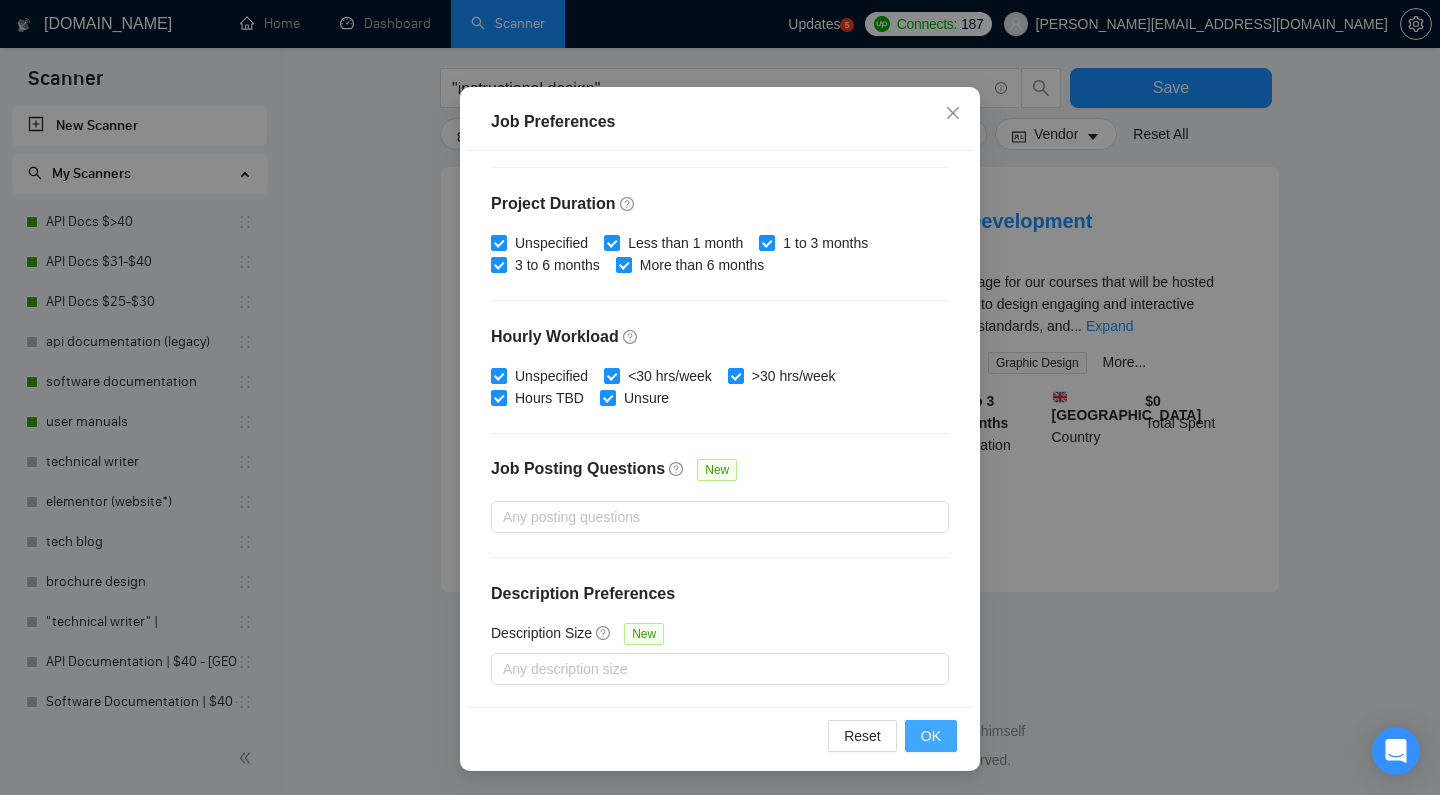 type on "25" 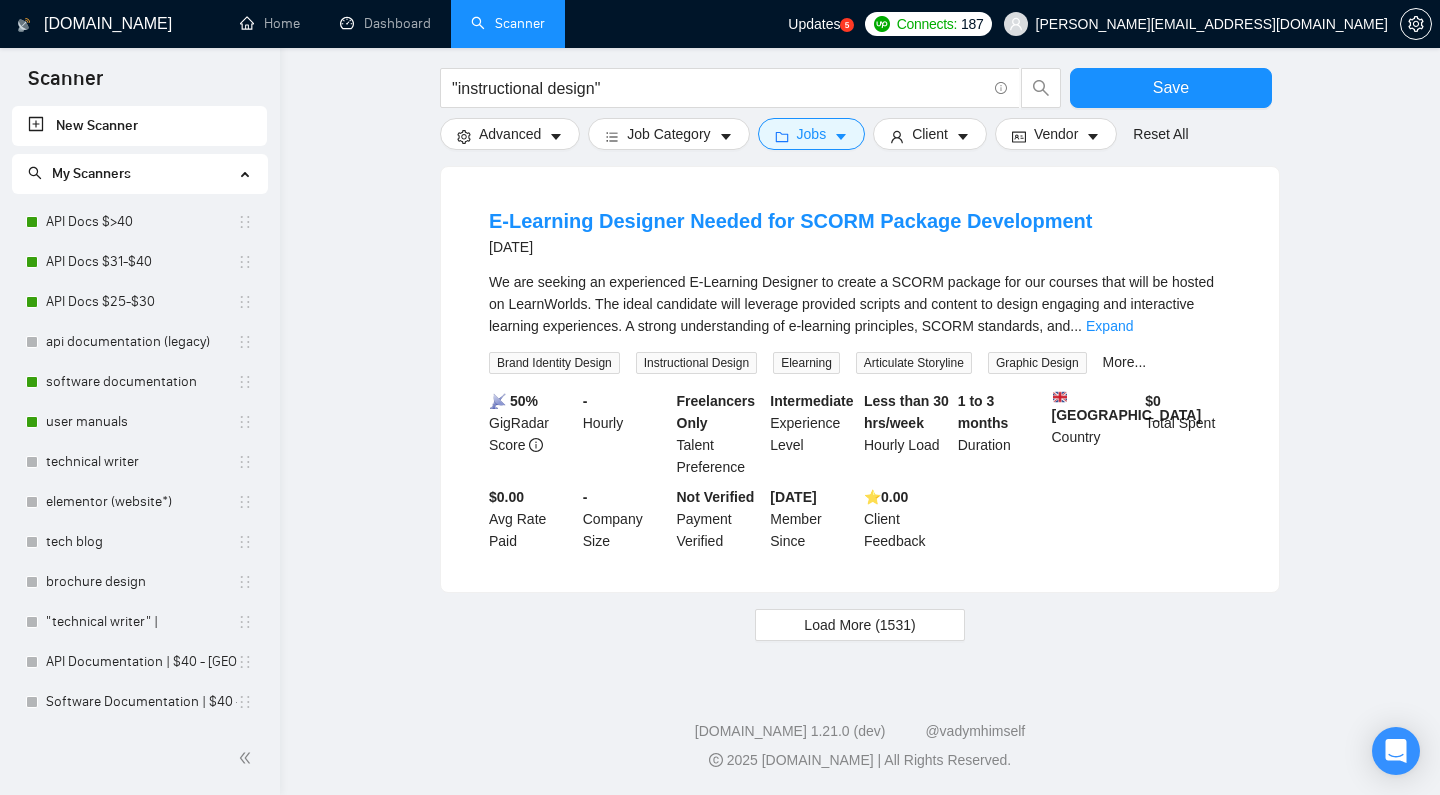 scroll, scrollTop: 34, scrollLeft: 0, axis: vertical 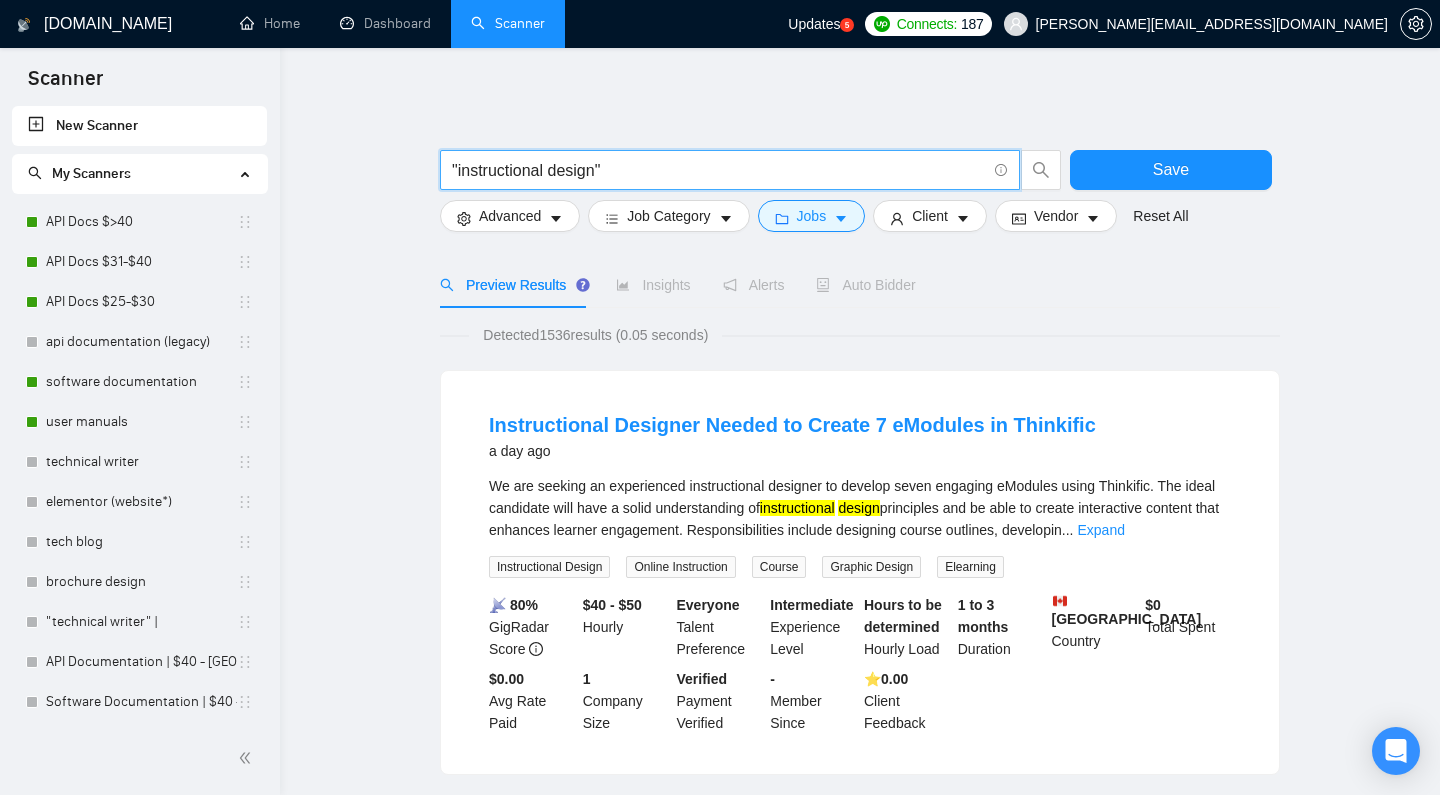 drag, startPoint x: 632, startPoint y: 168, endPoint x: 431, endPoint y: 170, distance: 201.00995 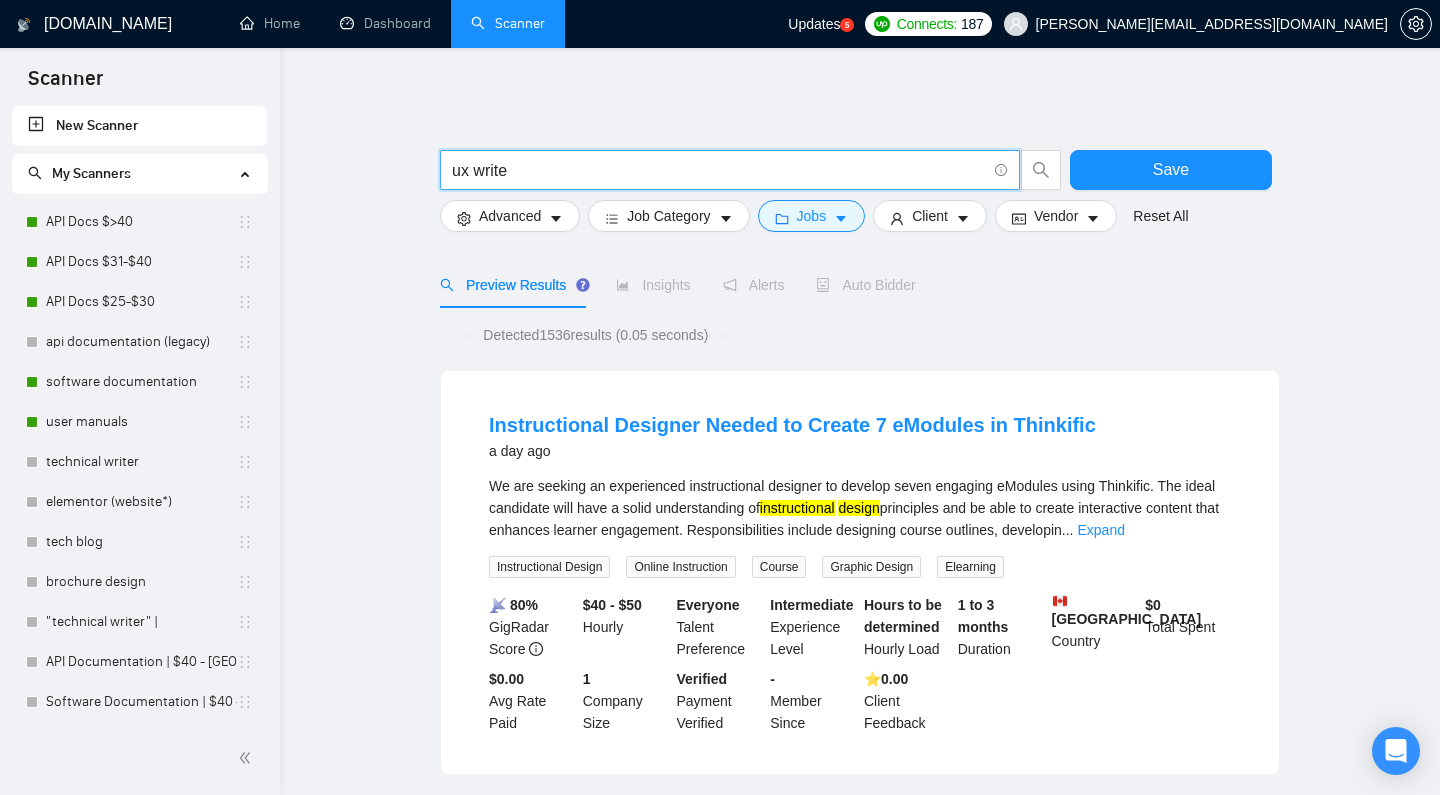 type on "ux writer" 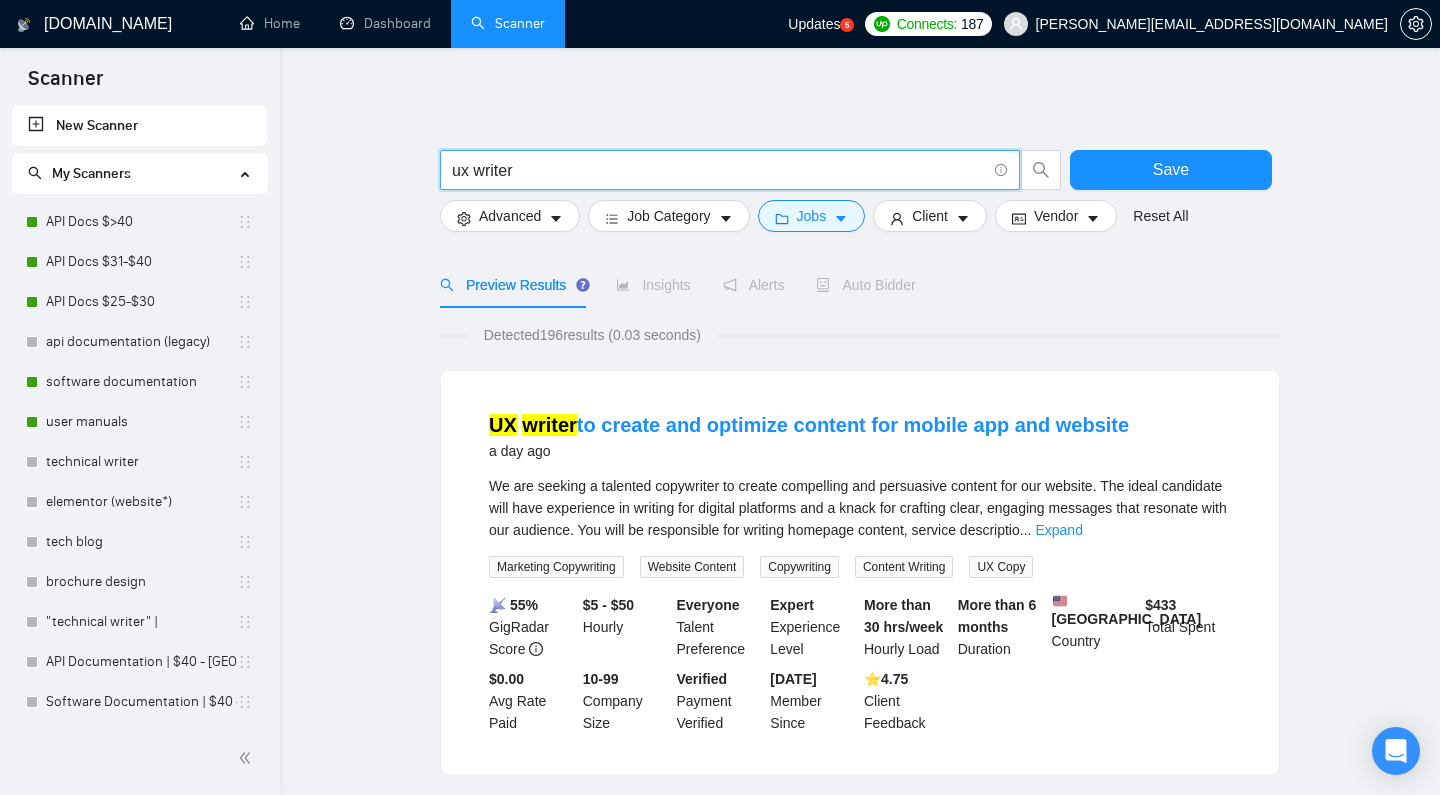 scroll, scrollTop: 0, scrollLeft: 0, axis: both 